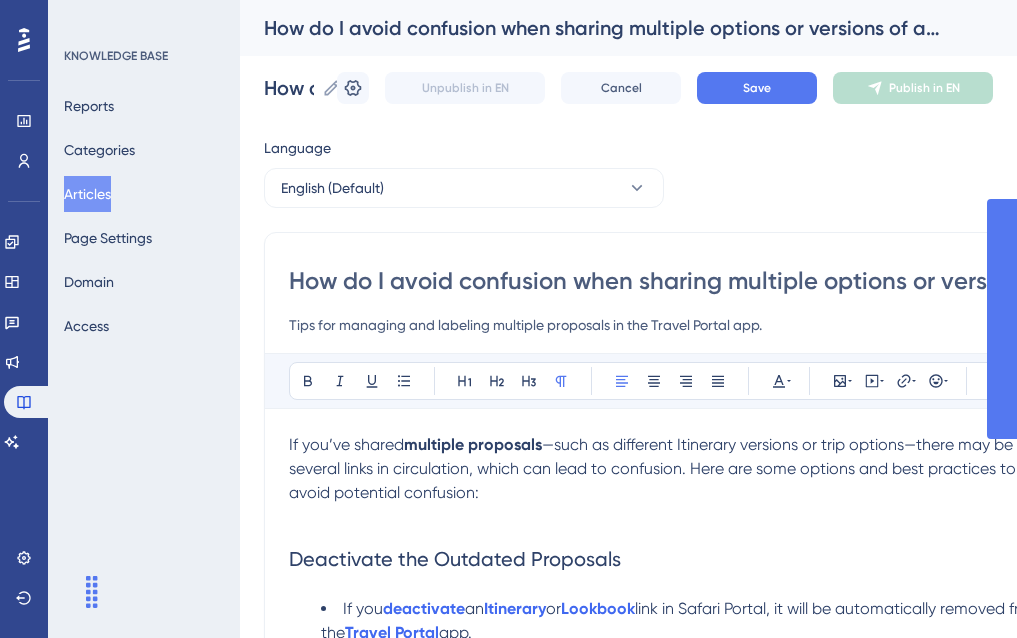 scroll, scrollTop: 0, scrollLeft: 0, axis: both 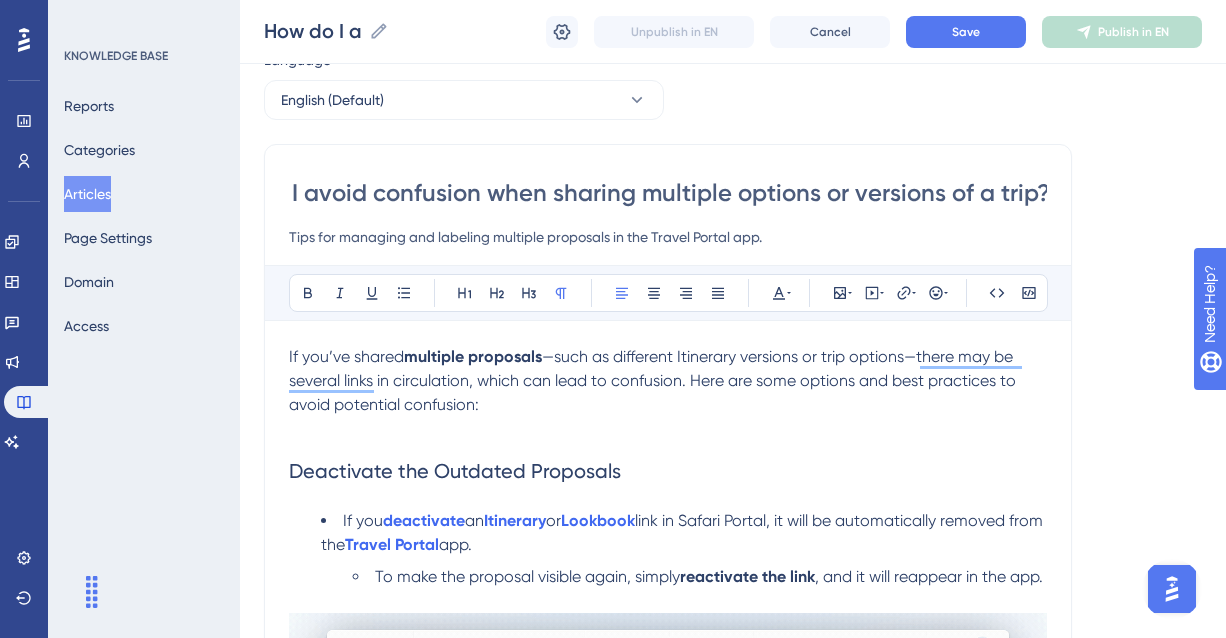 click on "Tips for managing and labeling multiple proposals in the Travel Portal app." at bounding box center (668, 237) 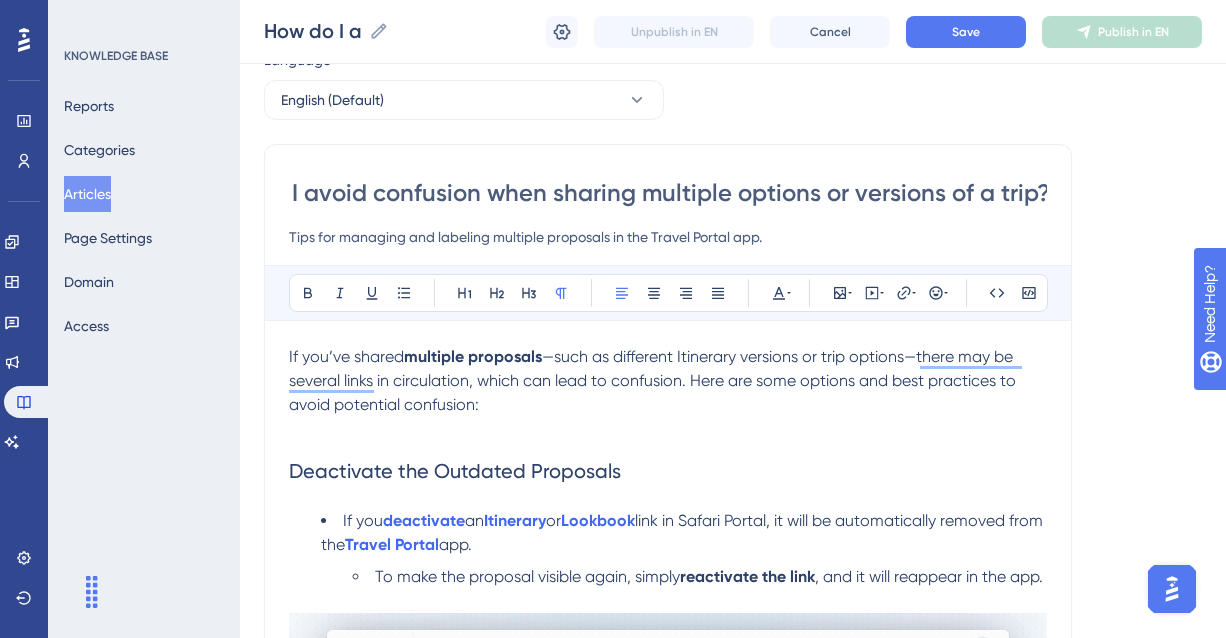 click on "Tips for managing and labeling multiple proposals in the Travel Portal app." at bounding box center [668, 237] 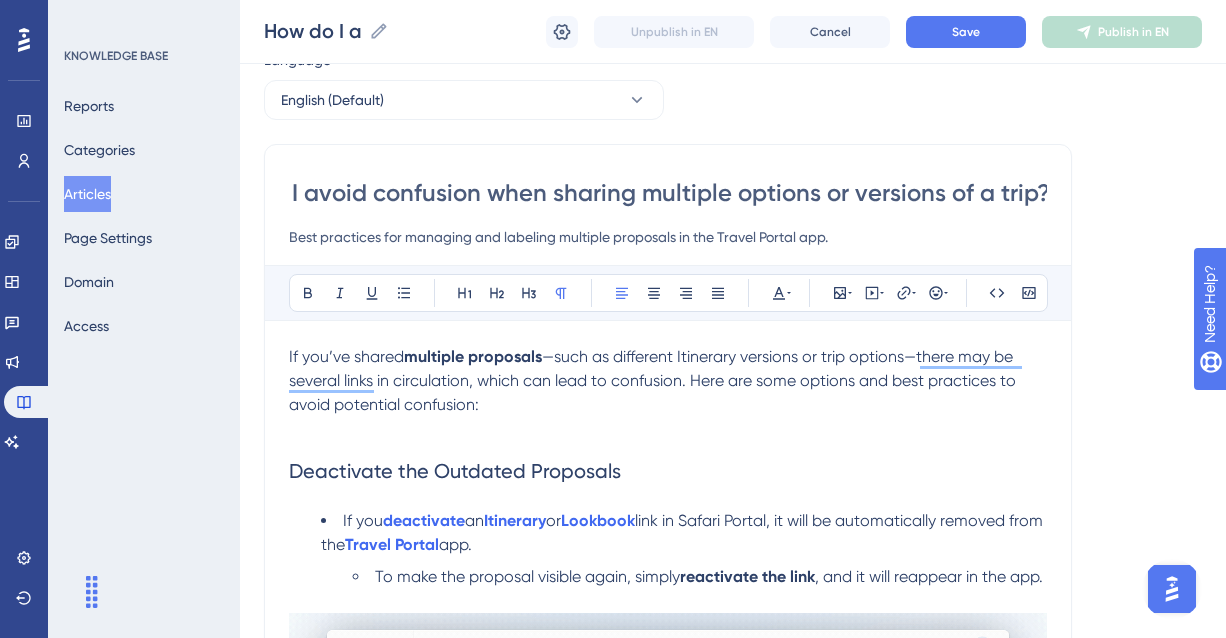 drag, startPoint x: 474, startPoint y: 234, endPoint x: 556, endPoint y: 243, distance: 82.492424 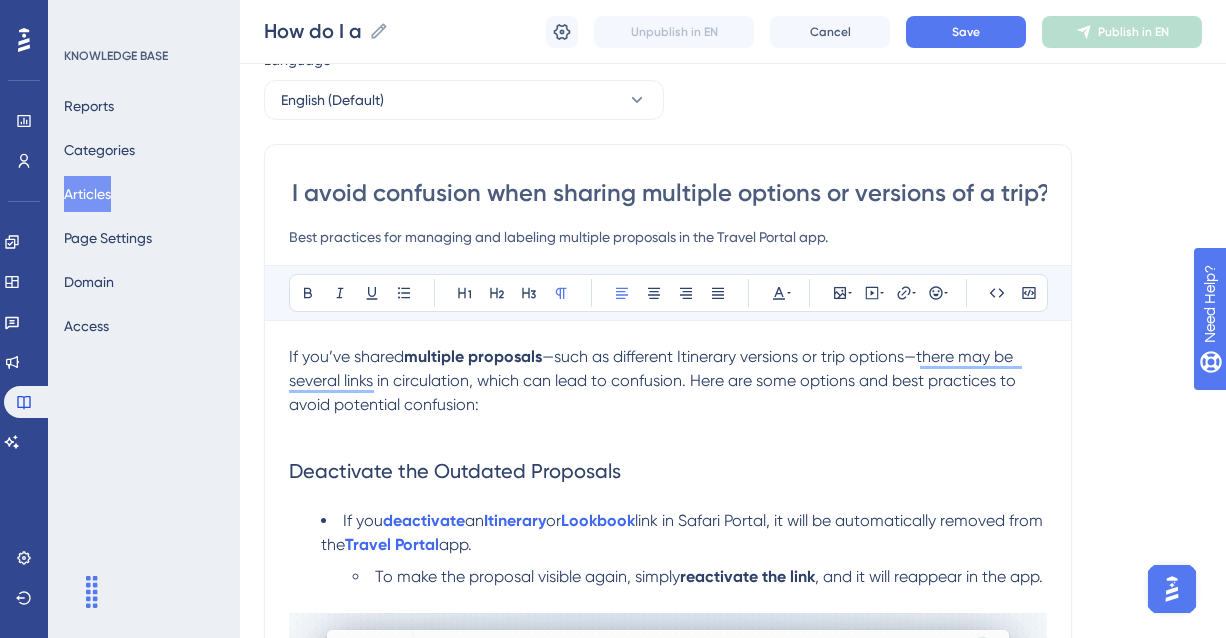 click on "Best practices for managing and labeling multiple proposals in the Travel Portal app." at bounding box center [668, 237] 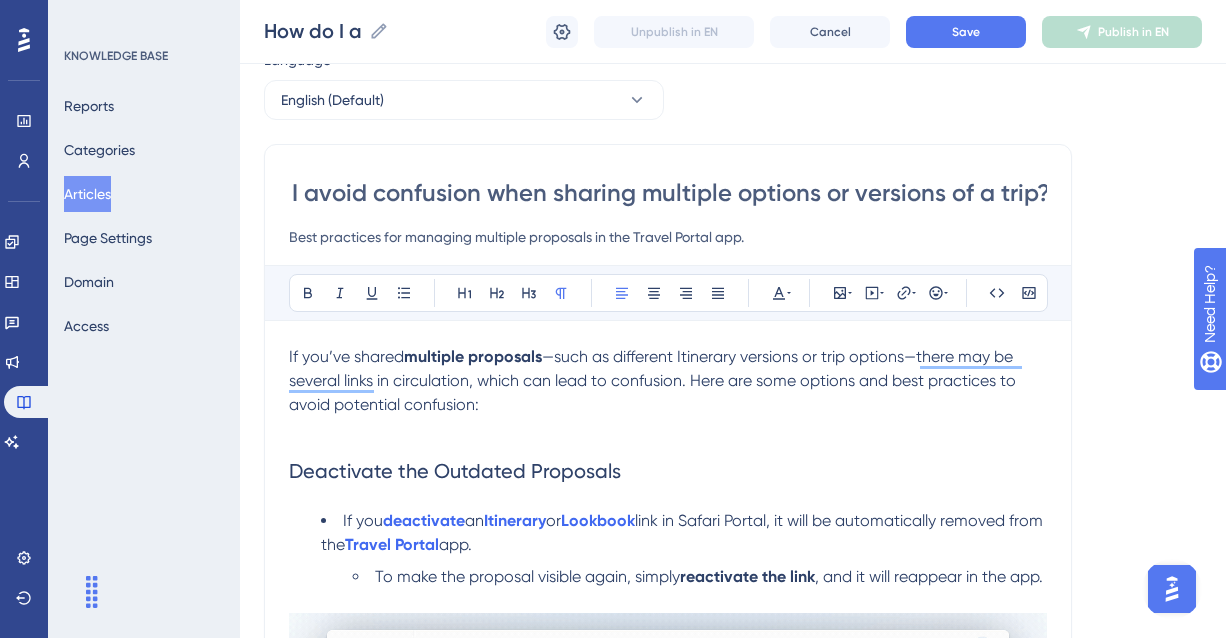 click on "Best practices for managing multiple proposals in the Travel Portal app." at bounding box center [668, 237] 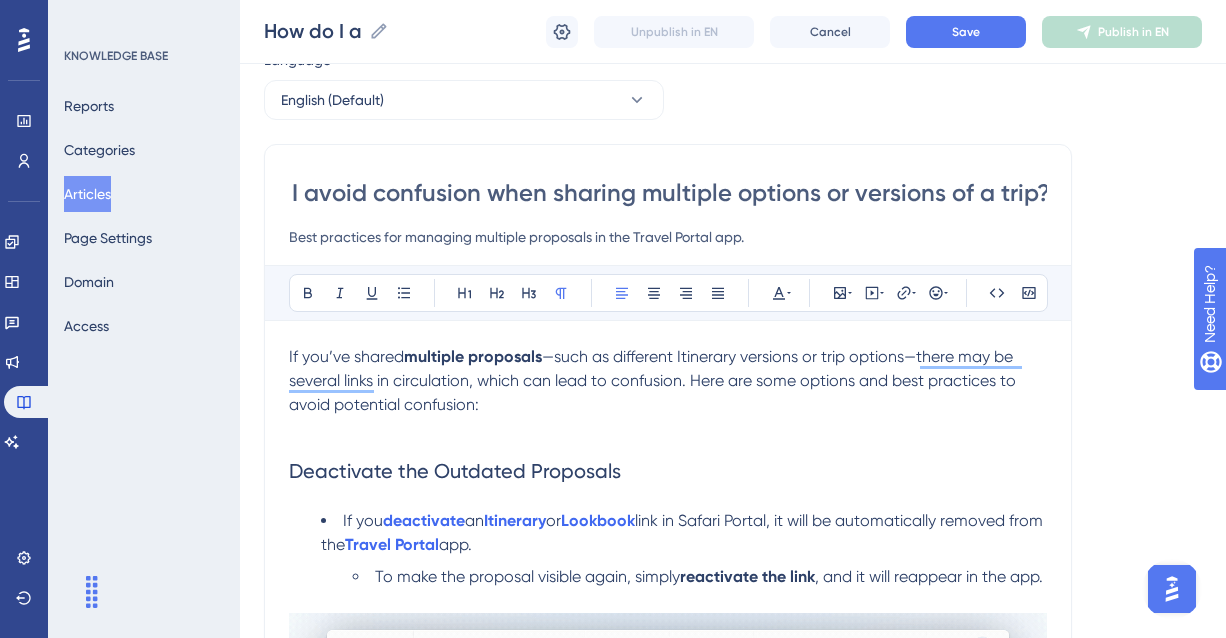 click on "Best practices for managing multiple proposals in the Travel Portal app." at bounding box center [668, 237] 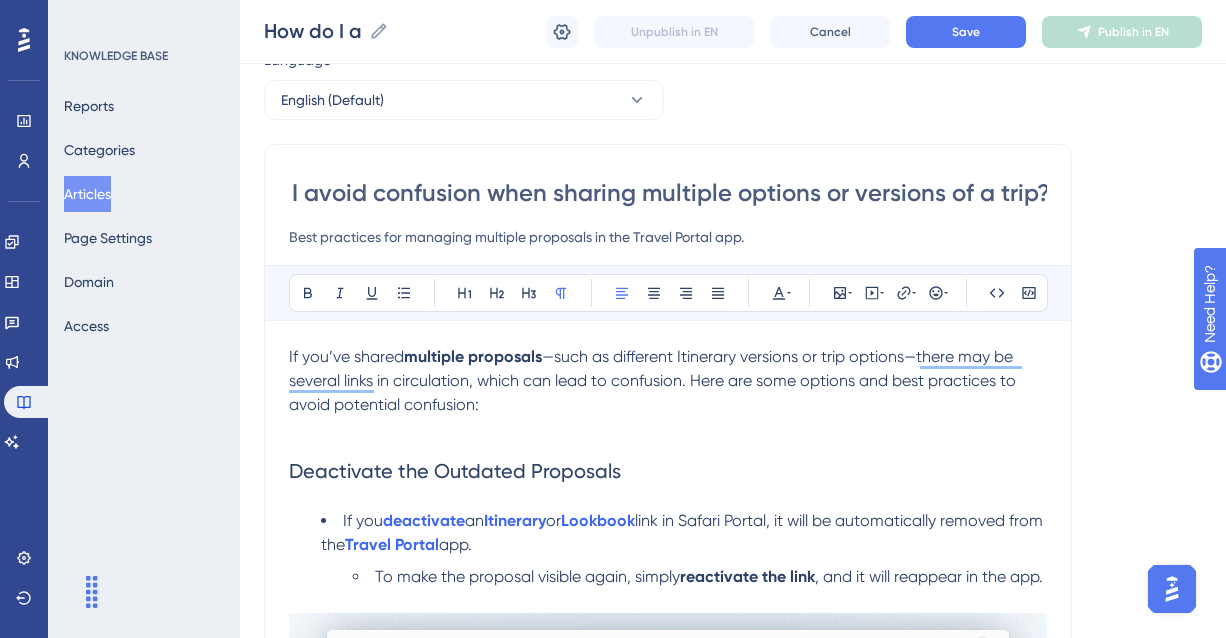 click on "Best practices for managing multiple proposals in the Travel Portal app." at bounding box center [668, 237] 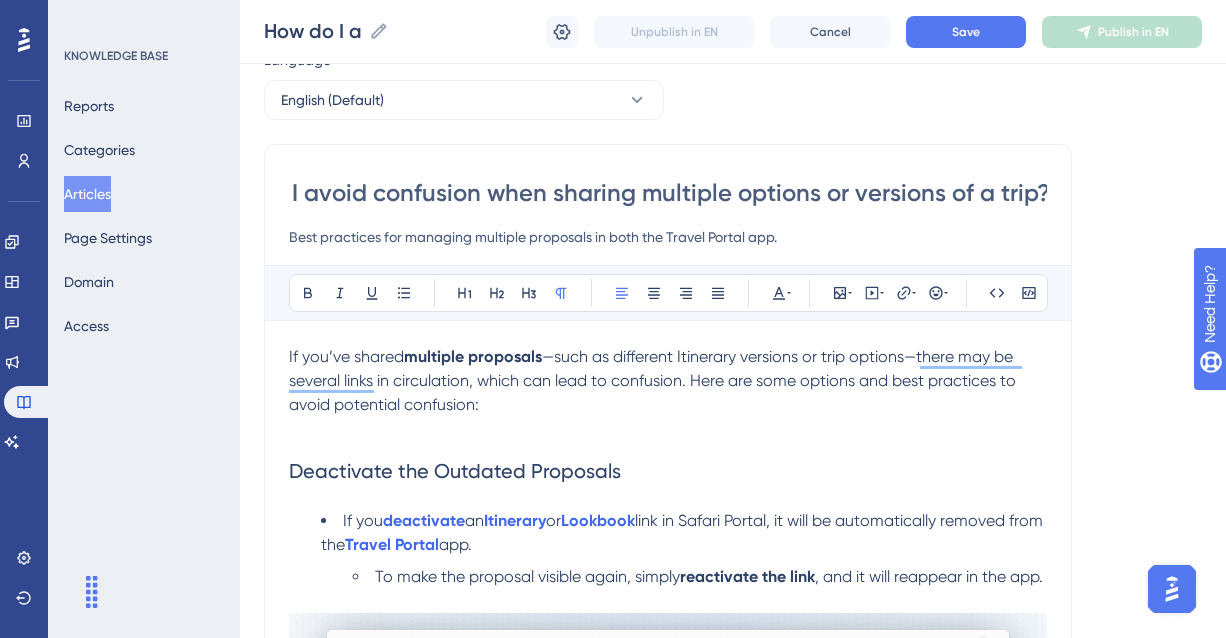 click on "Best practices for managing multiple proposals in both the Travel Portal app." at bounding box center (668, 237) 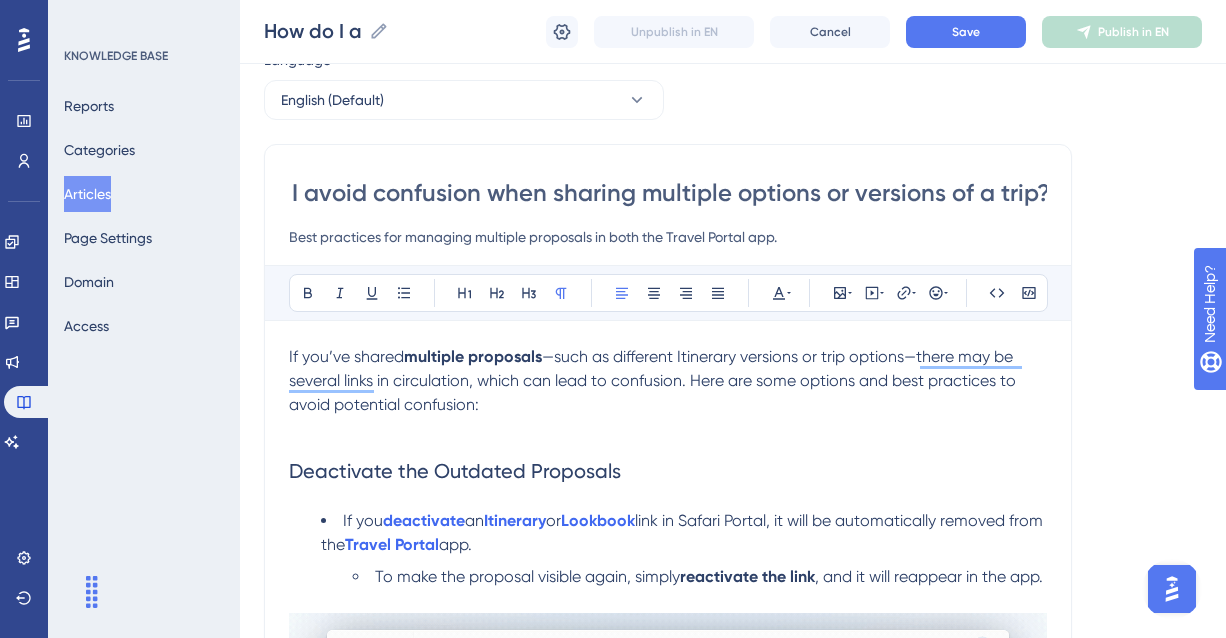 click on "Best practices for managing multiple proposals in both the Travel Portal app." at bounding box center (668, 237) 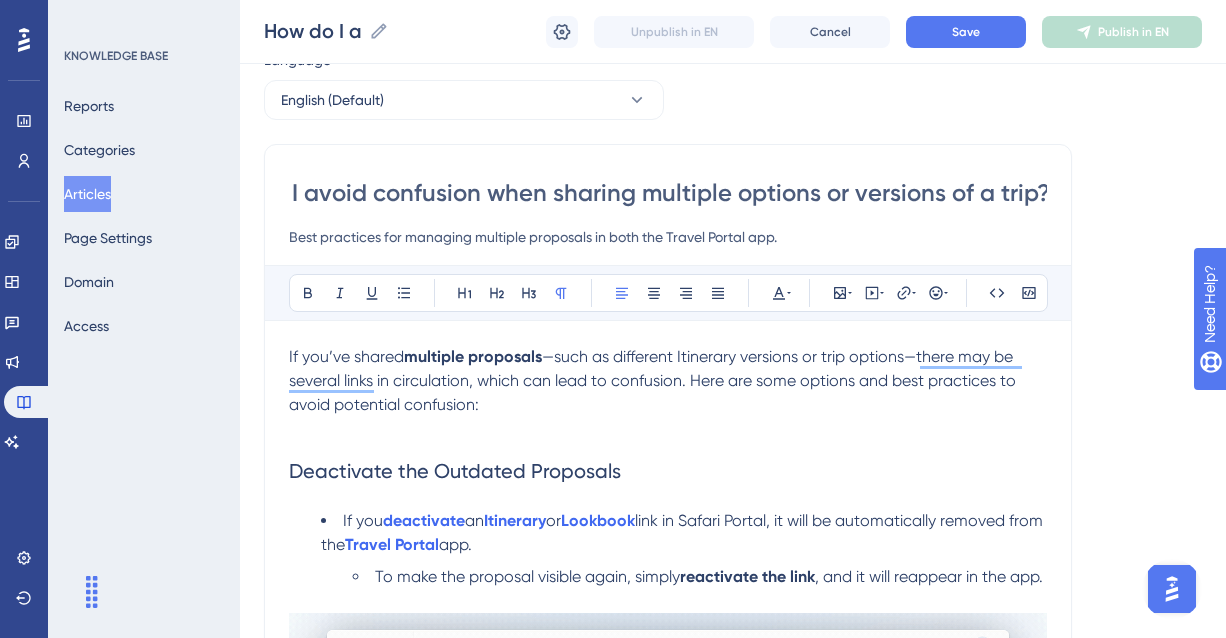 click on "Best practices for managing multiple proposals in both the Travel Portal app." at bounding box center [668, 237] 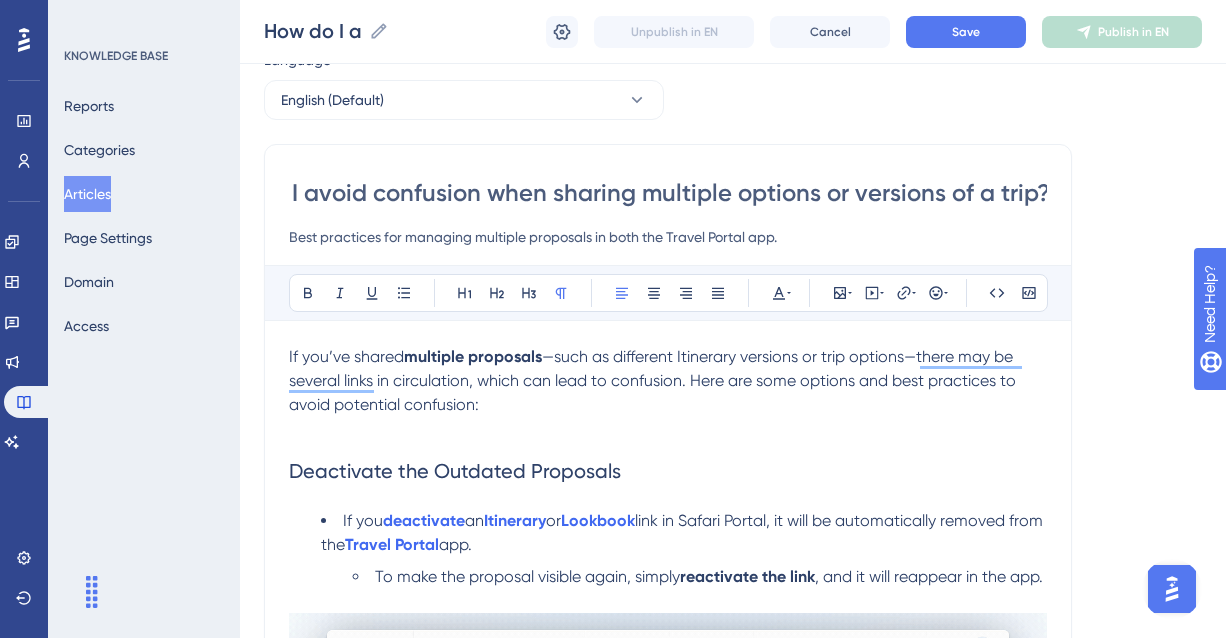 click on "Best practices for managing multiple proposals in both the Travel Portal app." at bounding box center [668, 237] 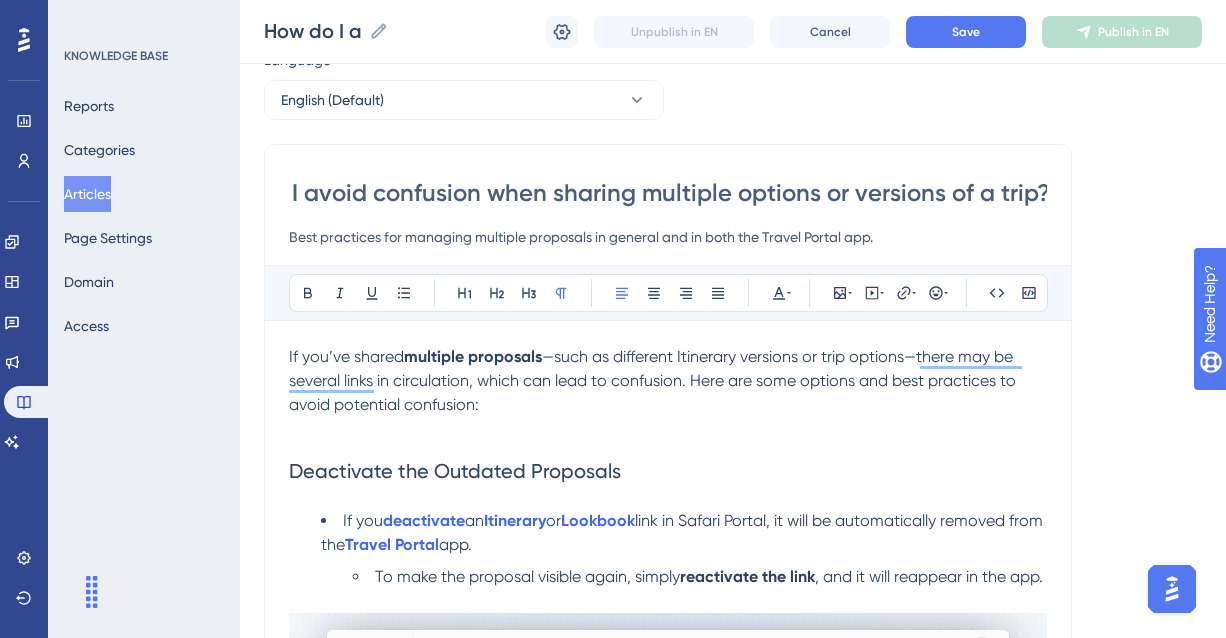 click on "Best practices for managing multiple proposals in general and in both the Travel Portal app." at bounding box center [668, 237] 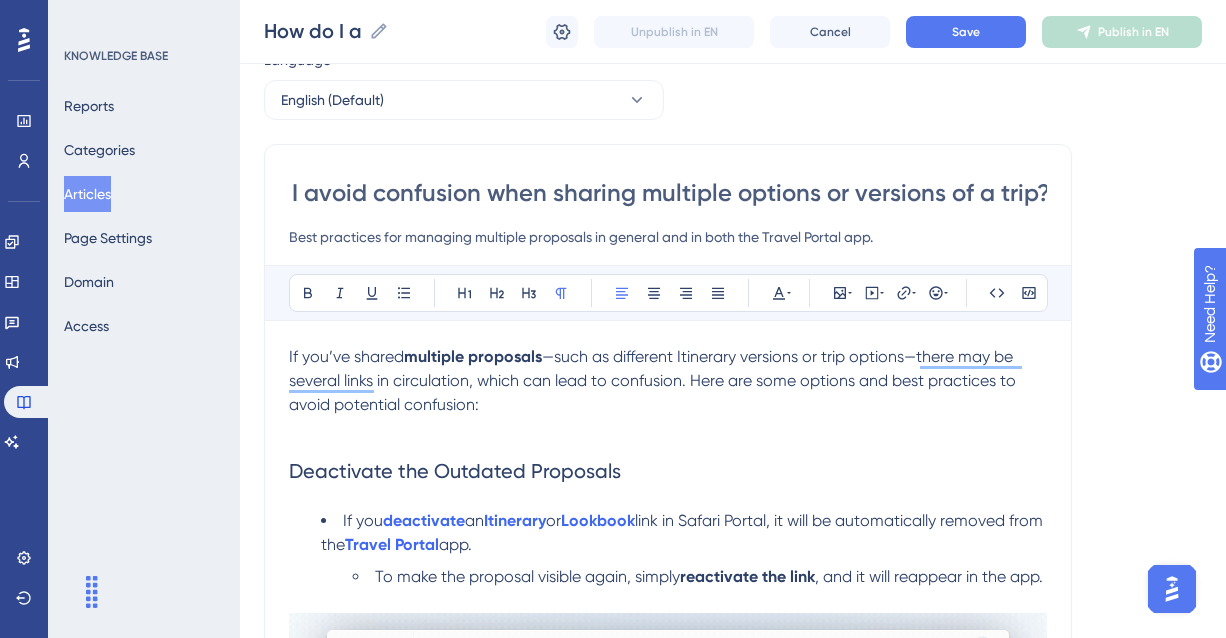 click on "Best practices for managing multiple proposals in general and in both the Travel Portal app." at bounding box center [668, 237] 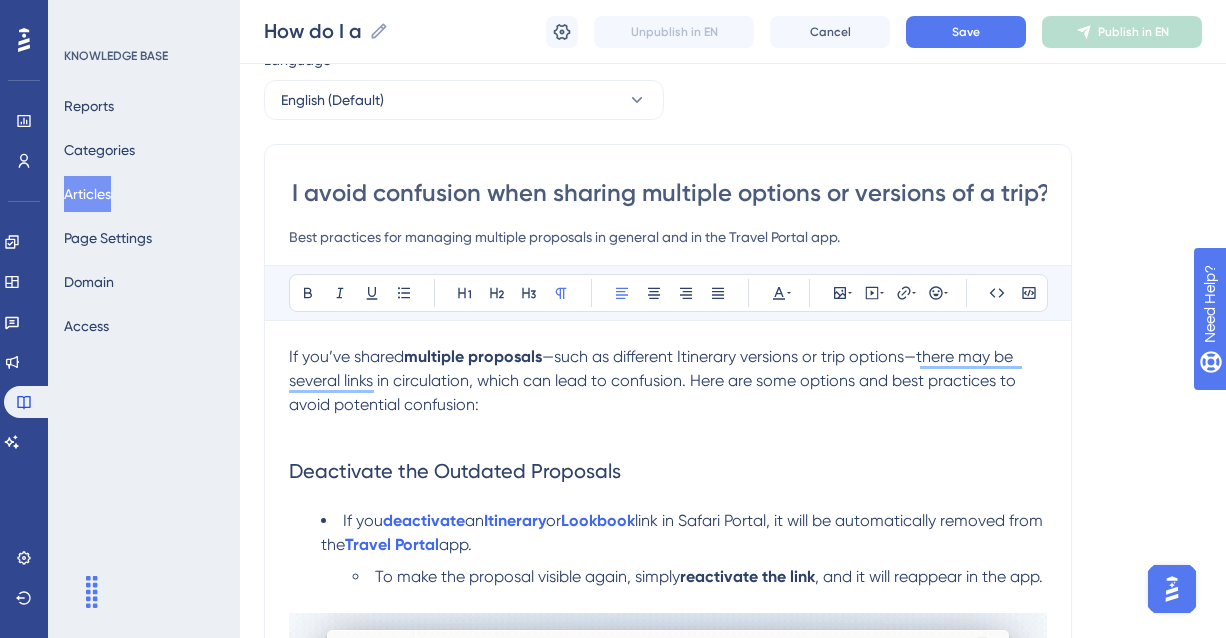 click on "How do I avoid confusion when sharing multiple options or versions of a trip?" at bounding box center (668, 193) 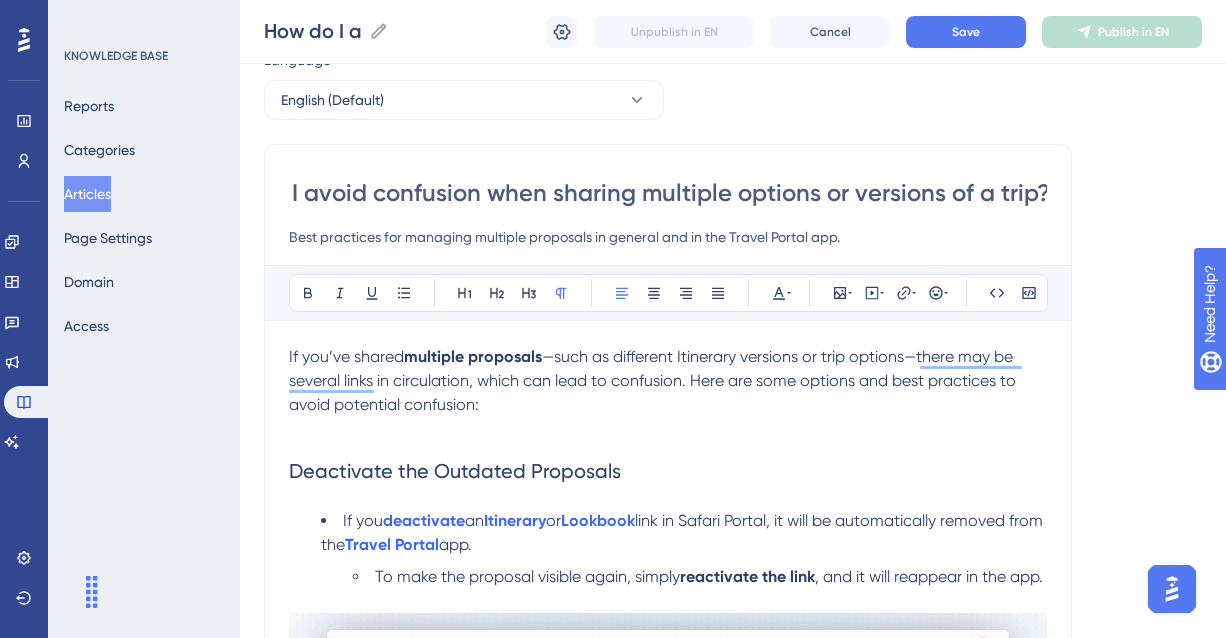 click on "How do I avoid confusion when sharing multiple options or versions of a trip?" at bounding box center [668, 193] 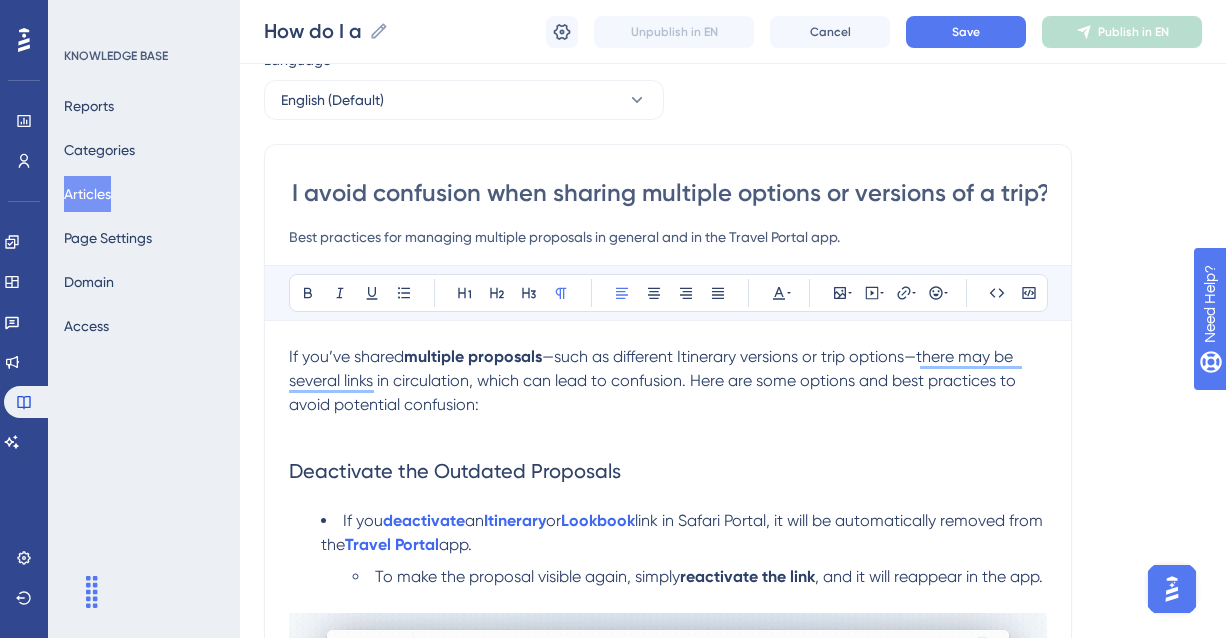 click on "How do I avoid confusion when sharing multiple options or versions of a trip?" at bounding box center [668, 193] 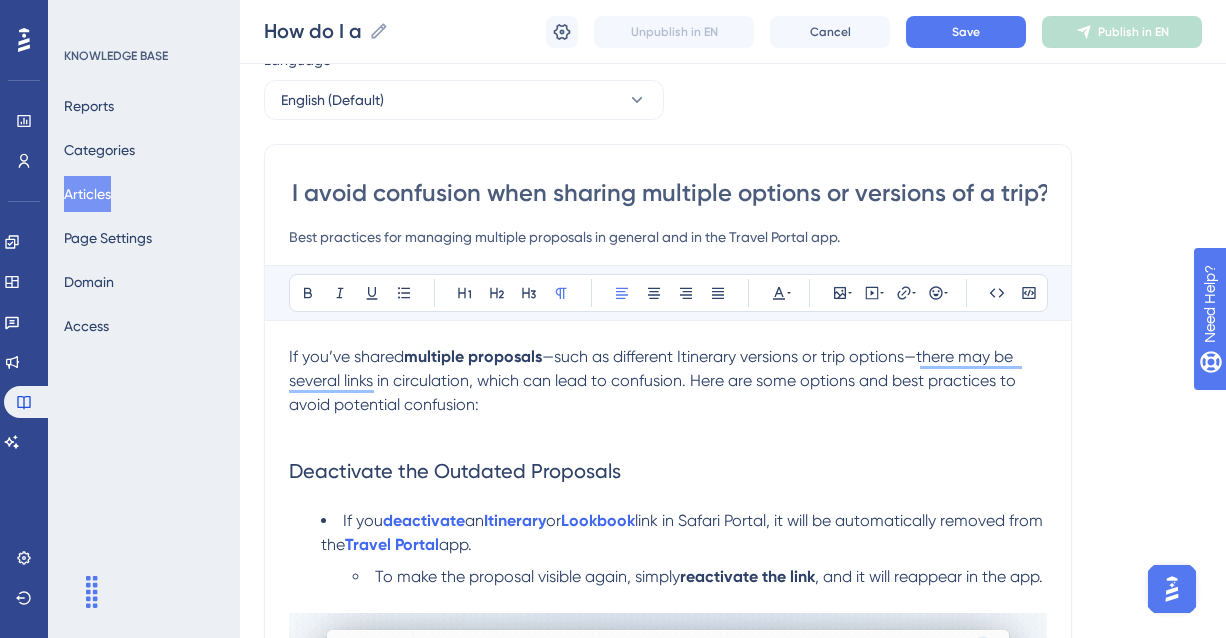scroll, scrollTop: 0, scrollLeft: 0, axis: both 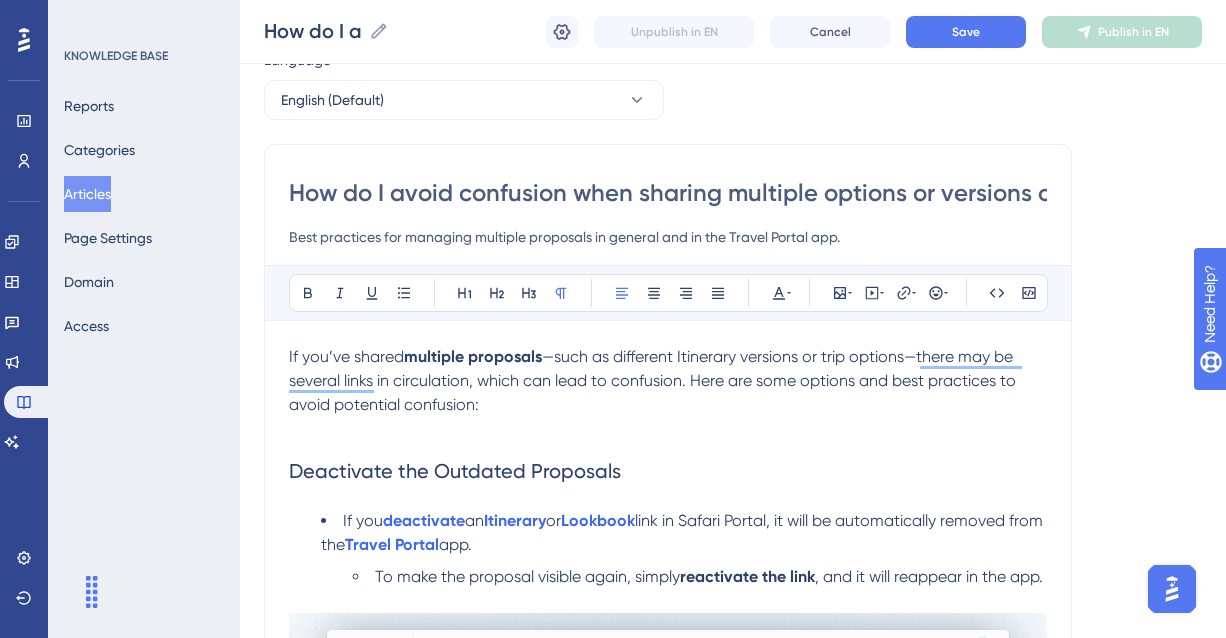 click on "Best practices for managing multiple proposals in general and in the Travel Portal app." at bounding box center (668, 237) 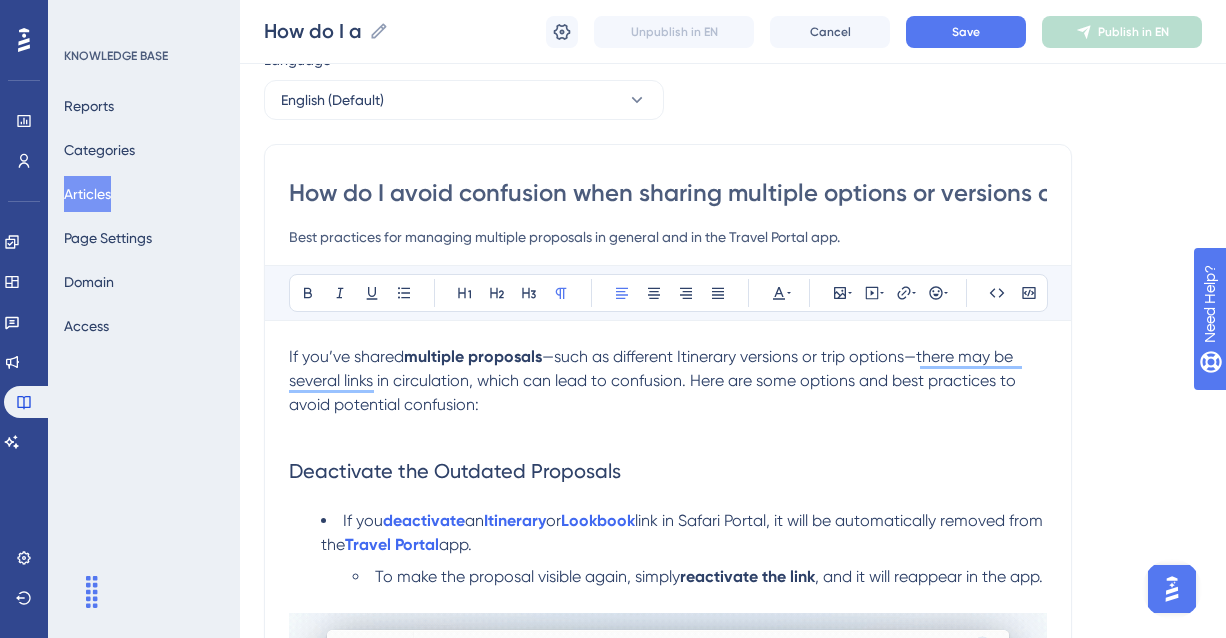 click on "Best practices for managing multiple proposals in general and in the Travel Portal app." at bounding box center (668, 237) 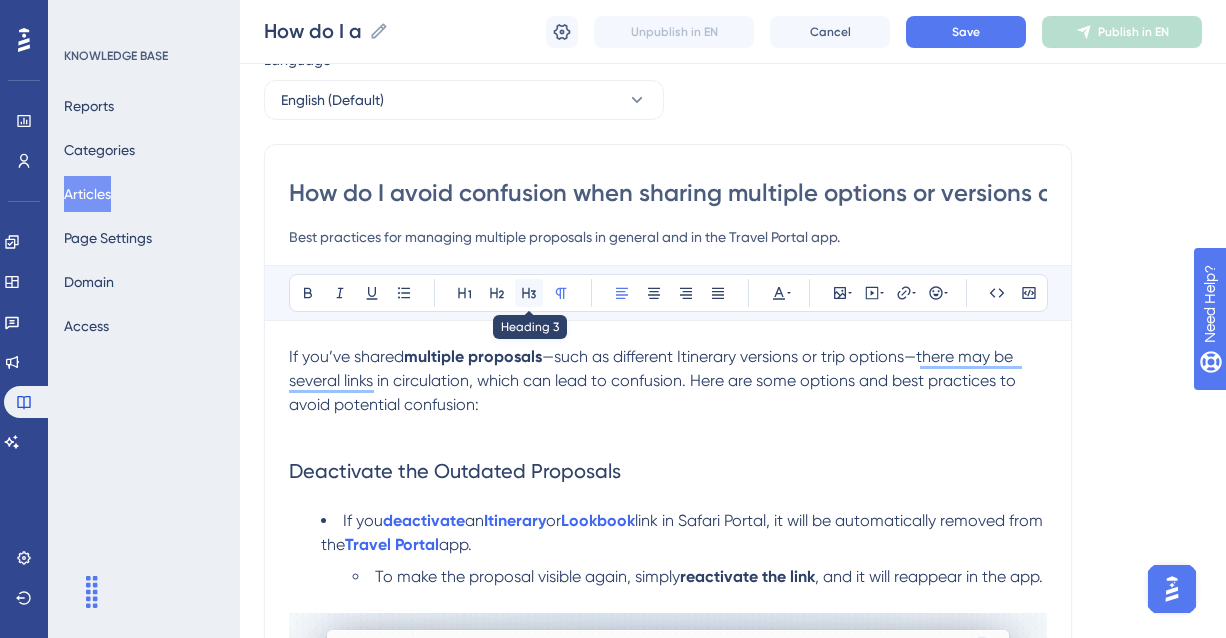 paste on "presenting multiple proposals clearly, in and out of the Travel Portal app" 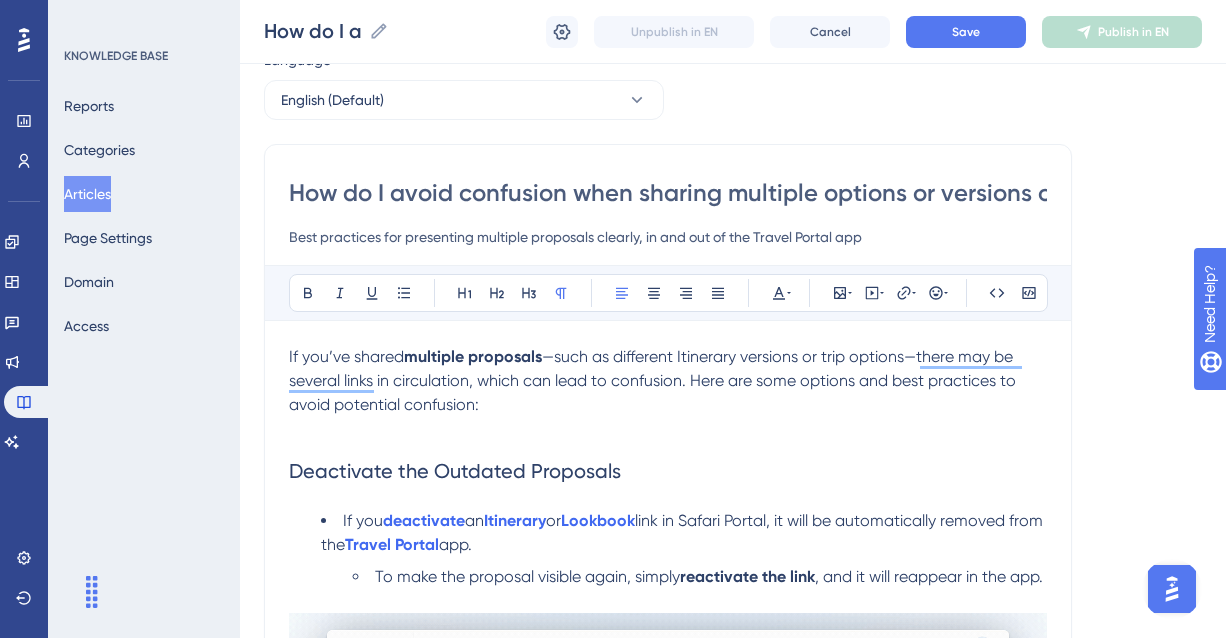 drag, startPoint x: 383, startPoint y: 236, endPoint x: 470, endPoint y: 238, distance: 87.02299 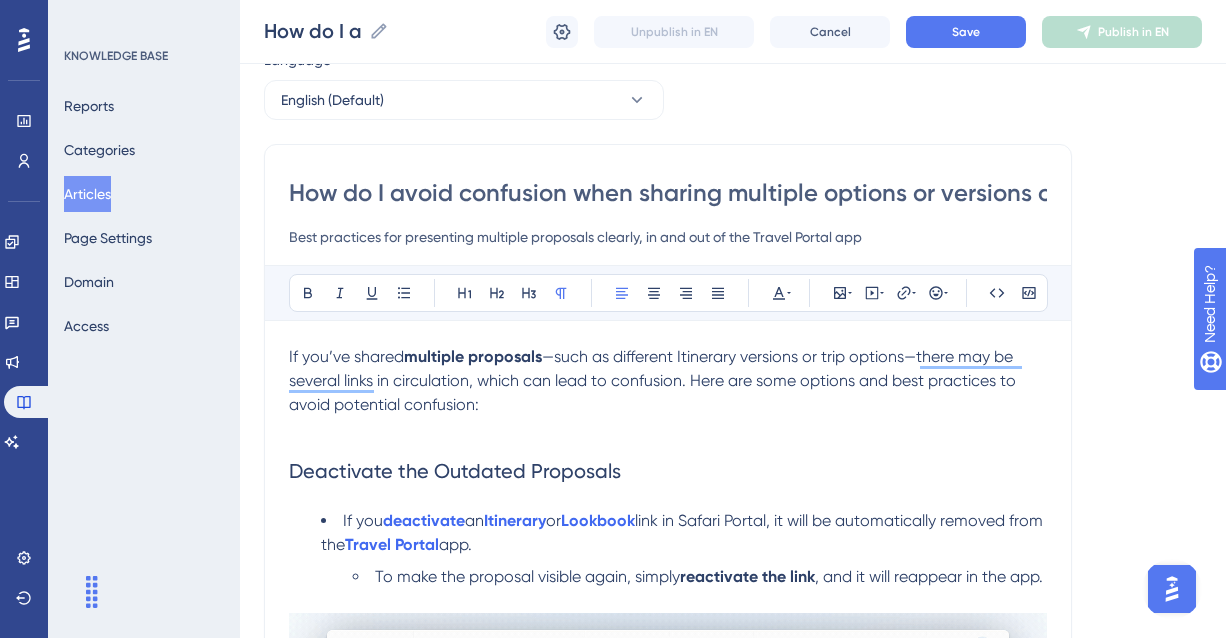 click on "Best practices for presenting multiple proposals clearly, in and out of the Travel Portal app" at bounding box center (668, 237) 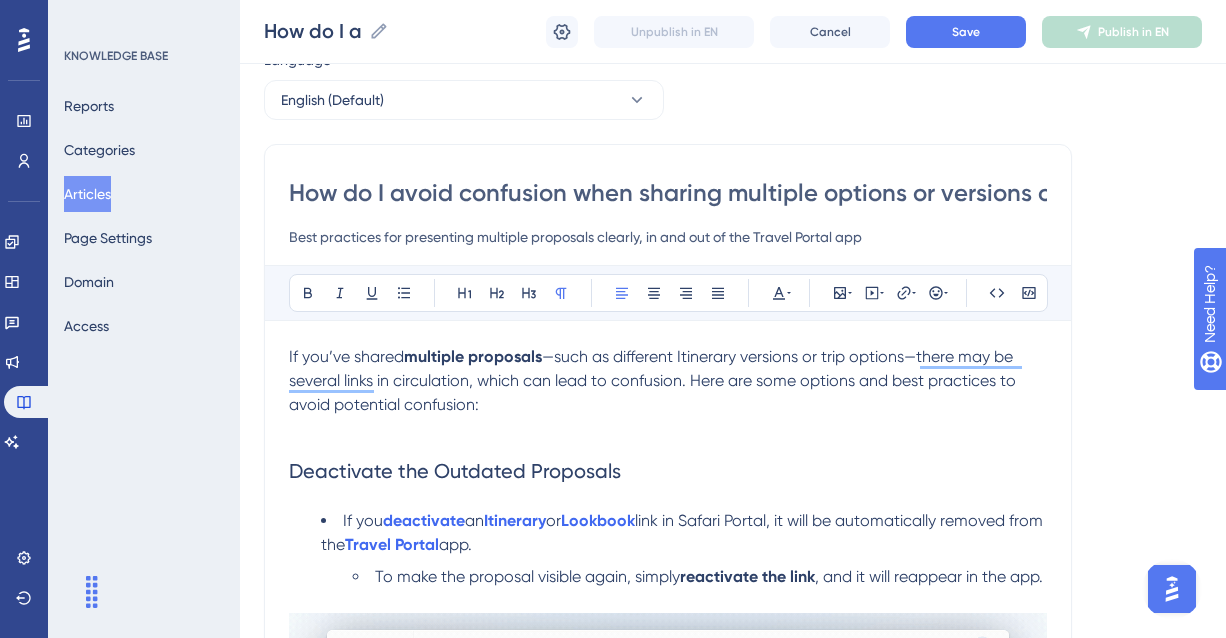 click on "Best practices for presenting multiple proposals clearly, in and out of the Travel Portal app" at bounding box center (668, 237) 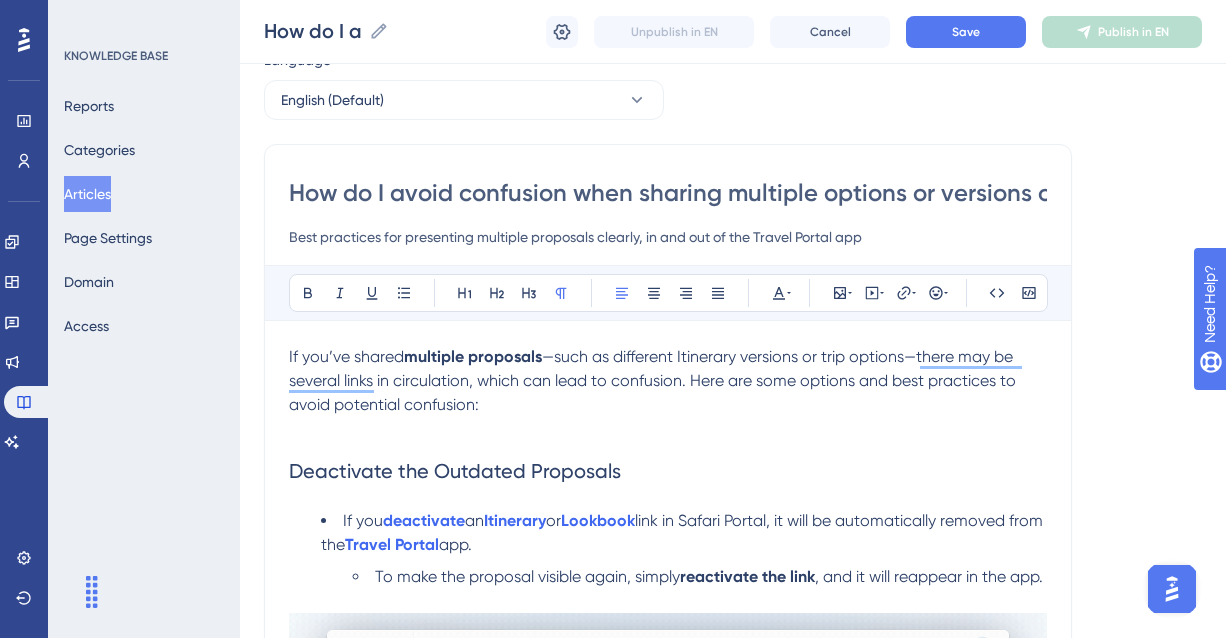 click on "Best practices for presenting multiple proposals clearly, in and out of the Travel Portal app" at bounding box center (668, 237) 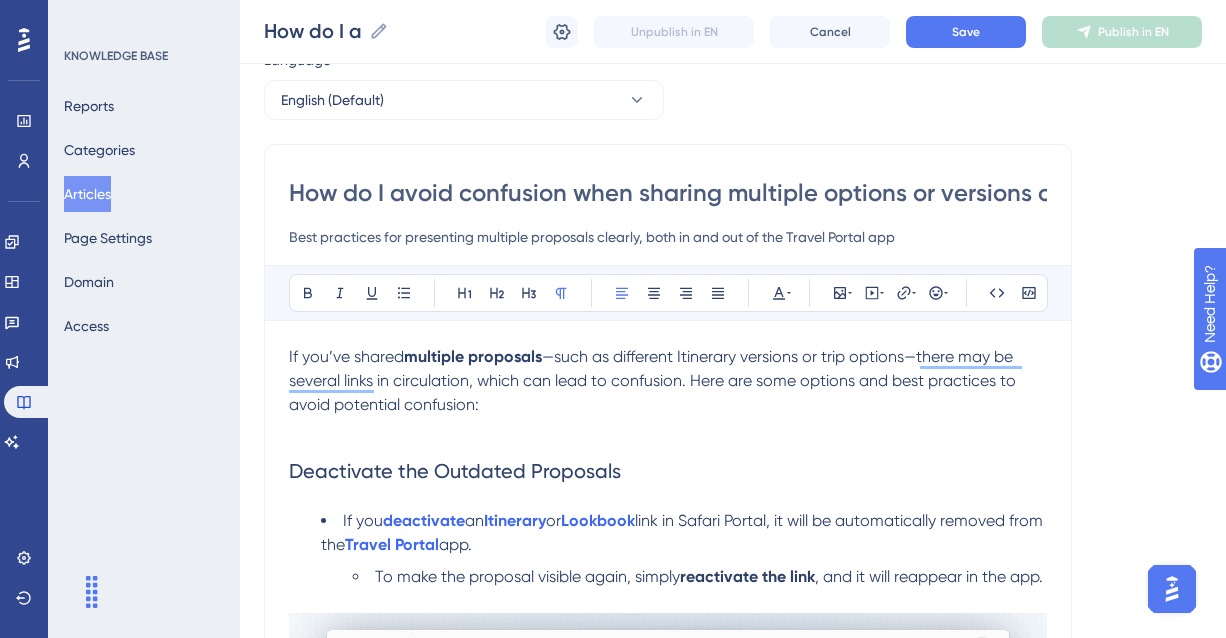 click on "Best practices for presenting multiple proposals clearly, both in and out of the Travel Portal app" at bounding box center (668, 237) 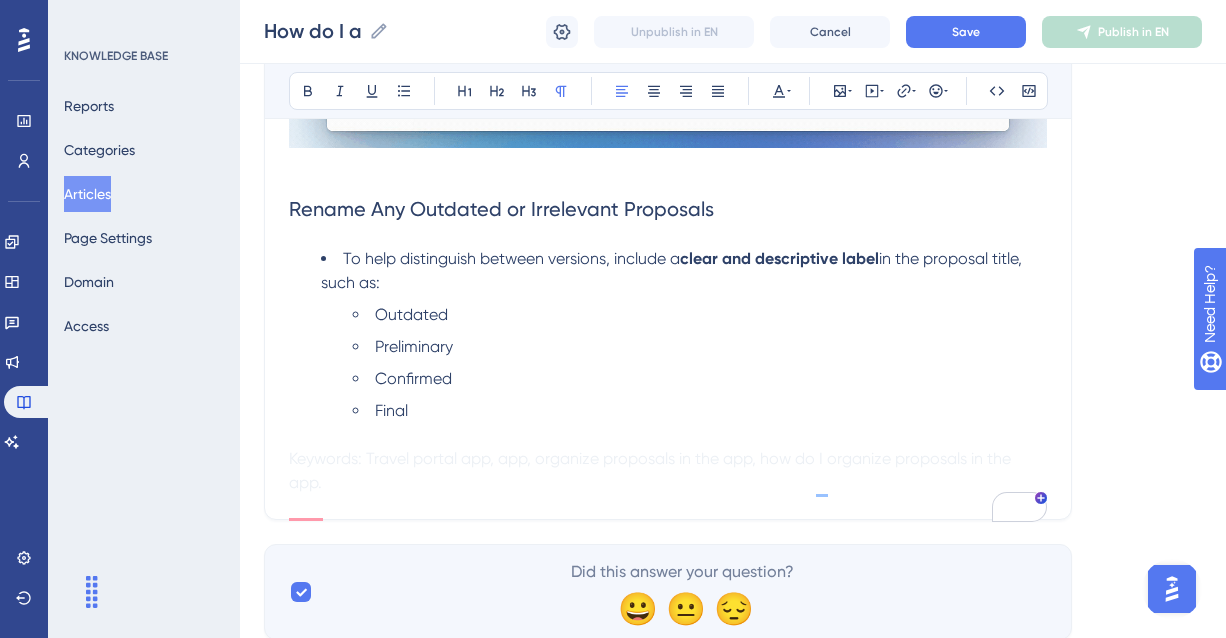 scroll, scrollTop: 898, scrollLeft: 0, axis: vertical 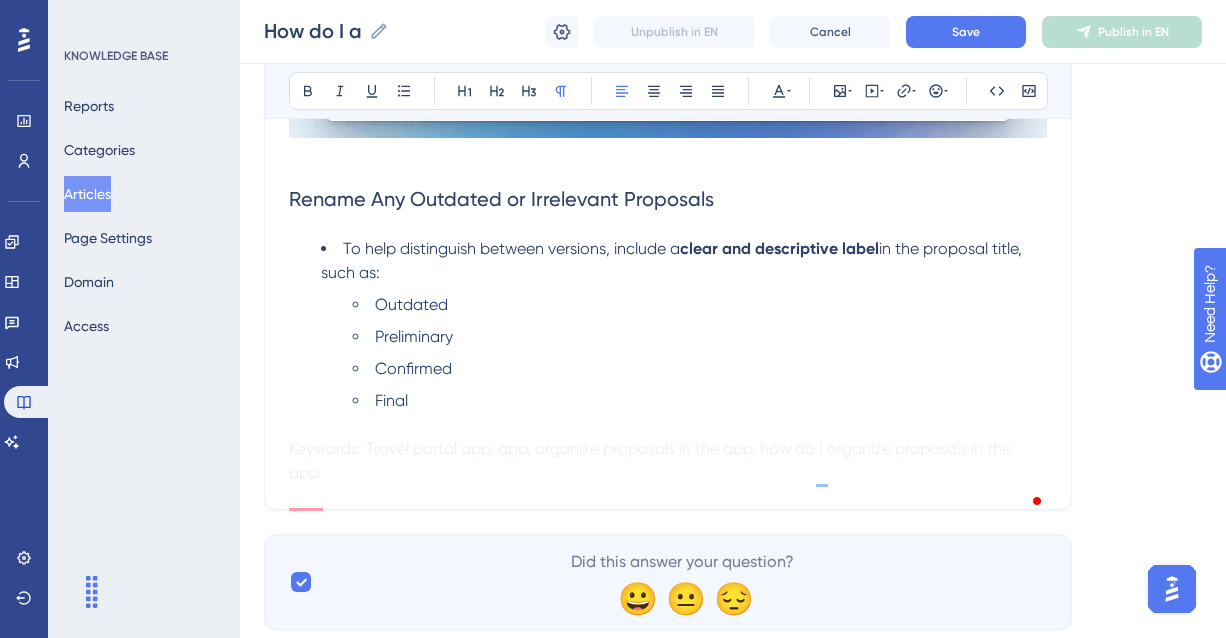 type on "Best practices for presenting multiple proposals clearly, both in and out of the Travel Portal app." 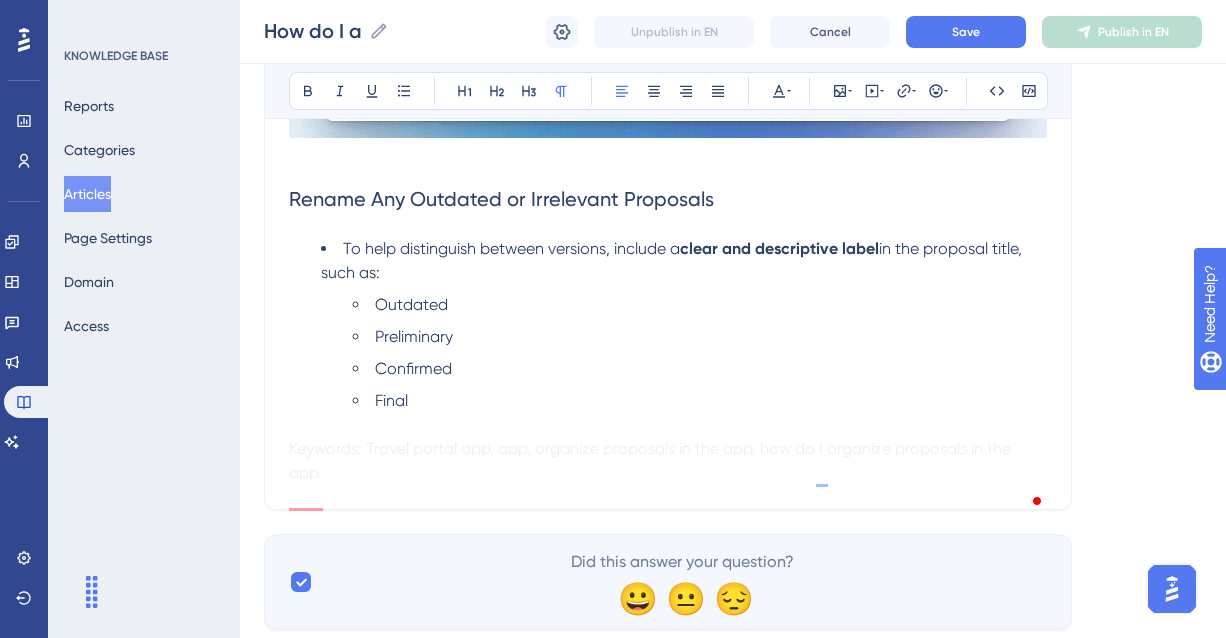 click on "Outdated" at bounding box center (411, 304) 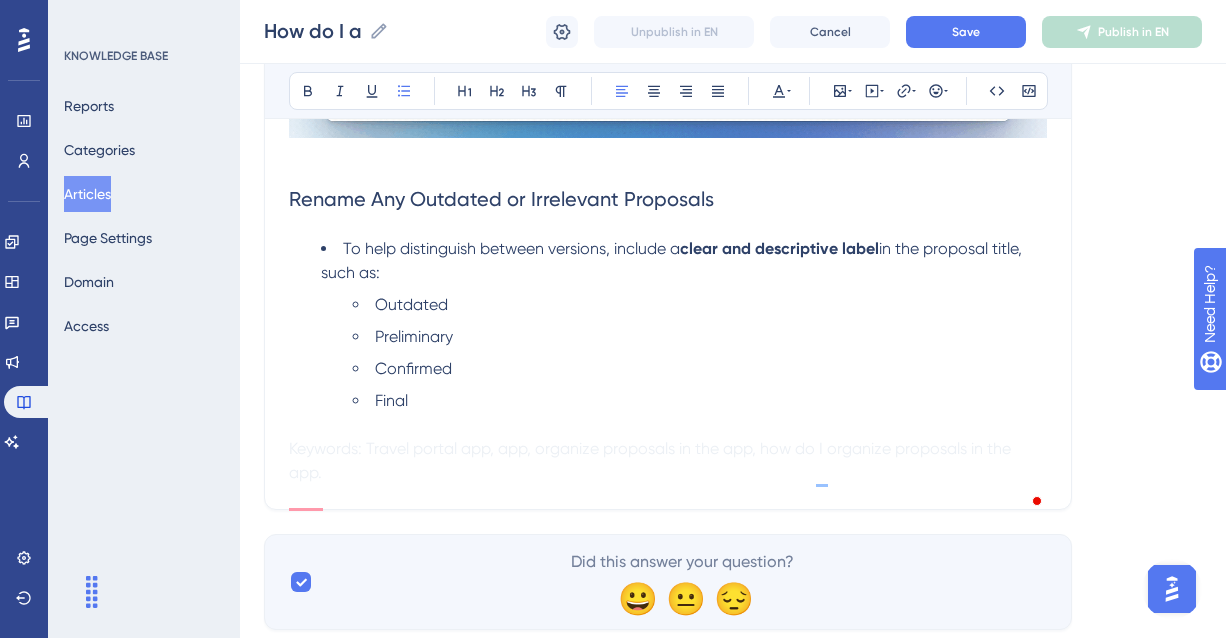 type 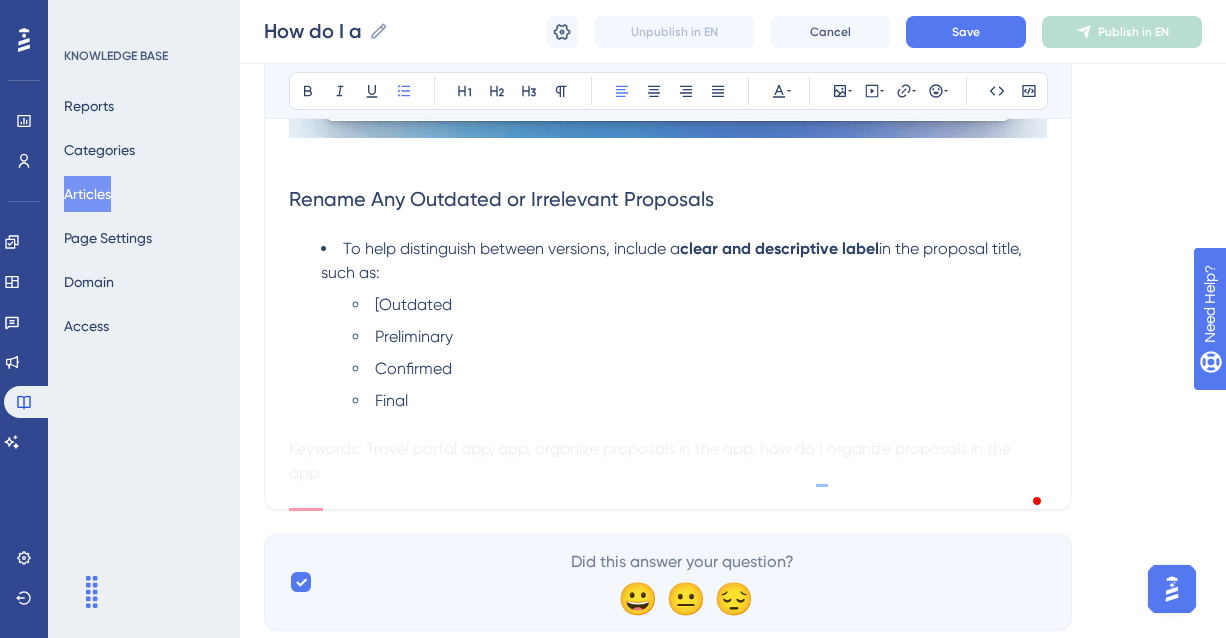 click on "[Outdated" at bounding box center (700, 305) 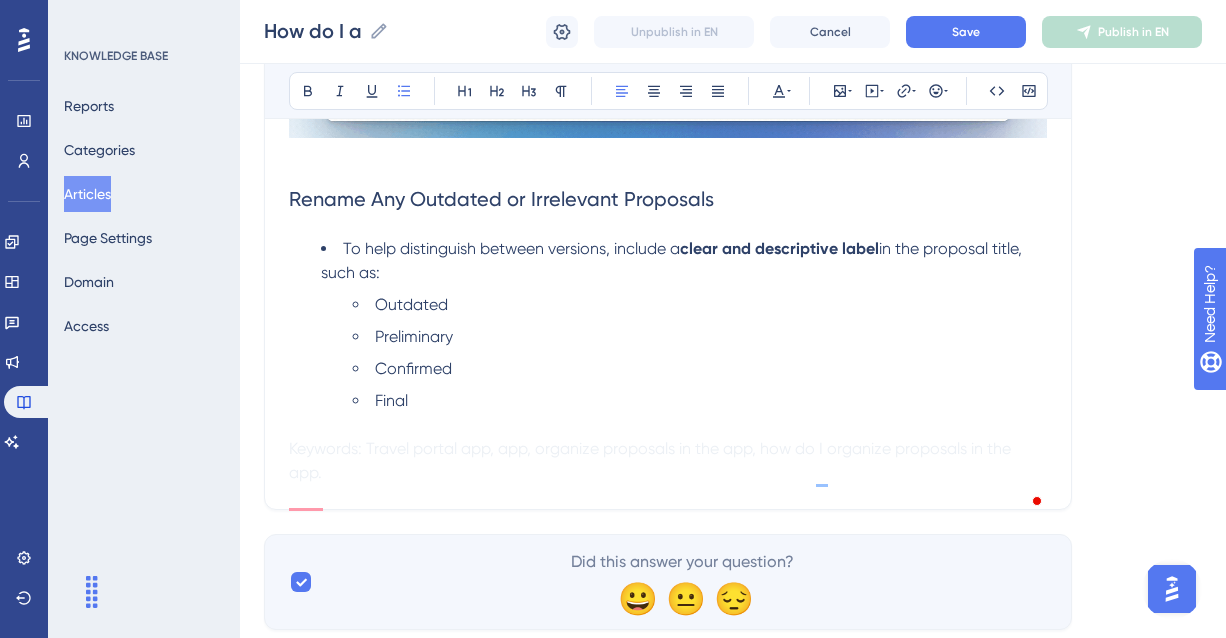 click on "Confirmed" at bounding box center (700, 369) 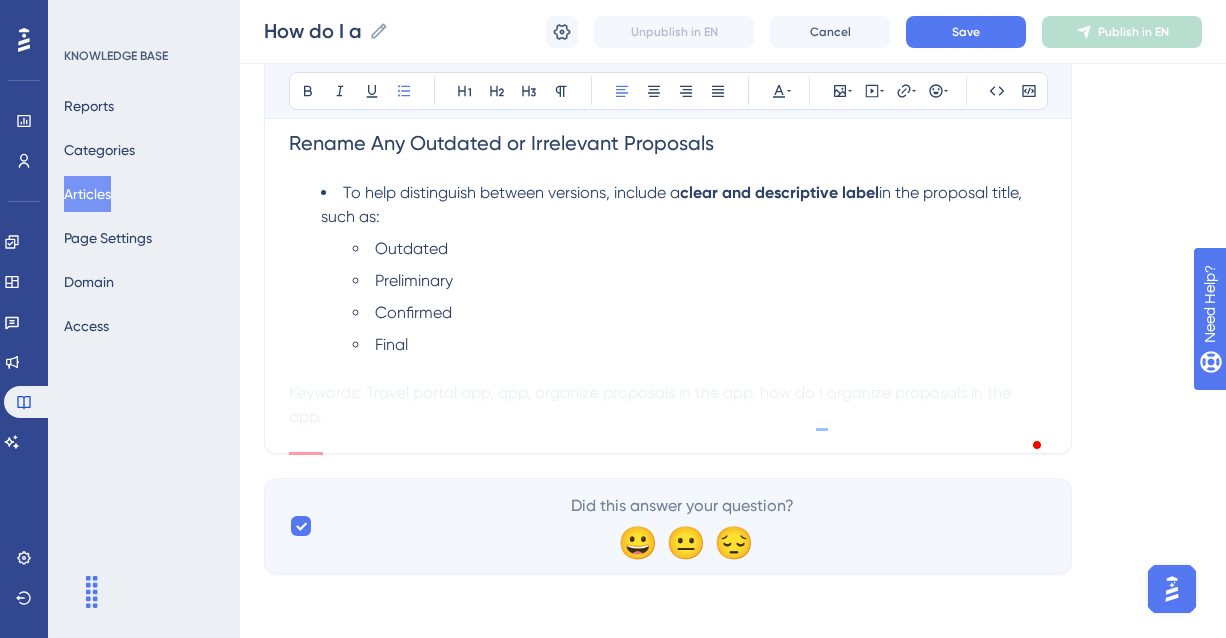 scroll, scrollTop: 981, scrollLeft: 0, axis: vertical 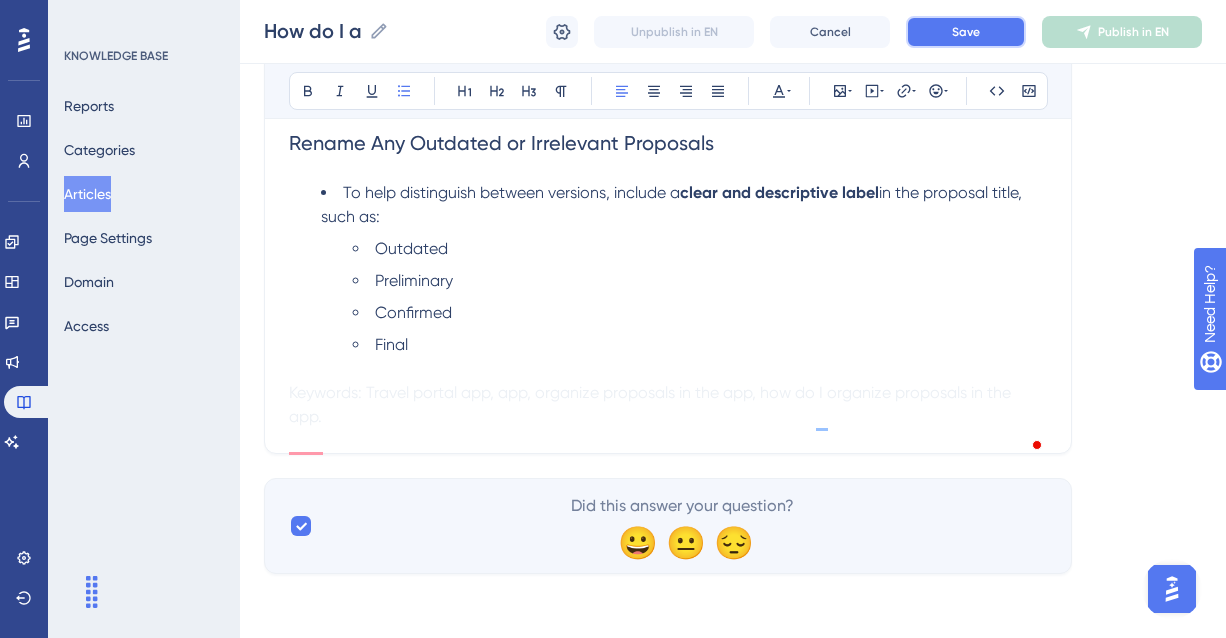 click on "Save" at bounding box center [966, 32] 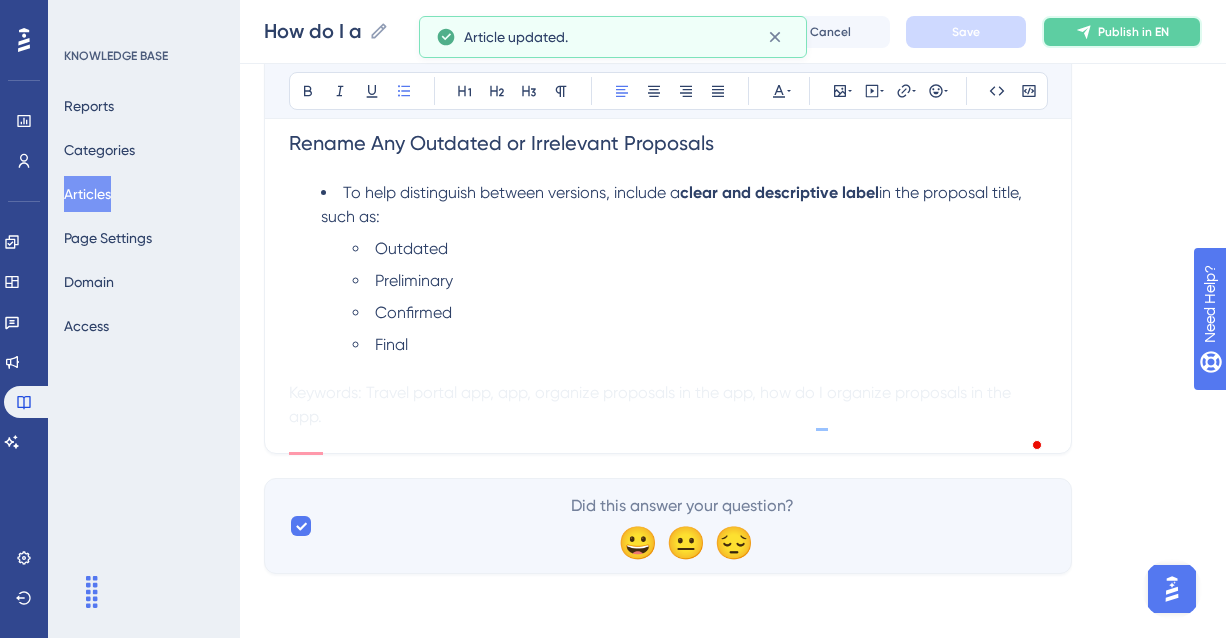 click on "Publish in EN" at bounding box center [1133, 32] 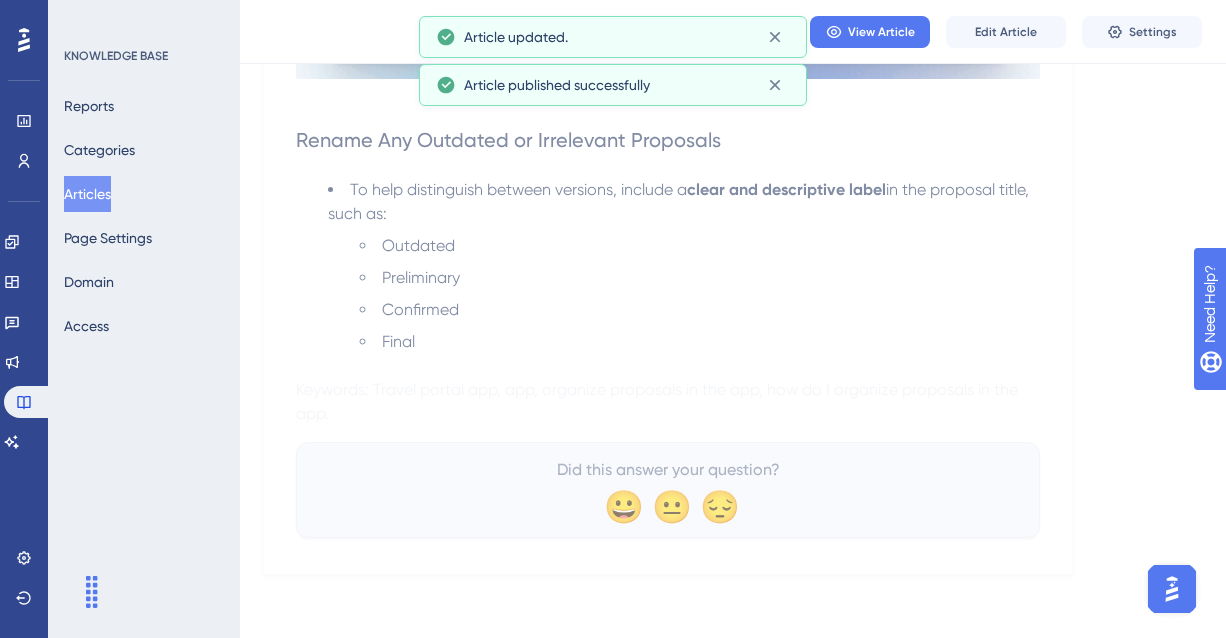 scroll, scrollTop: 850, scrollLeft: 0, axis: vertical 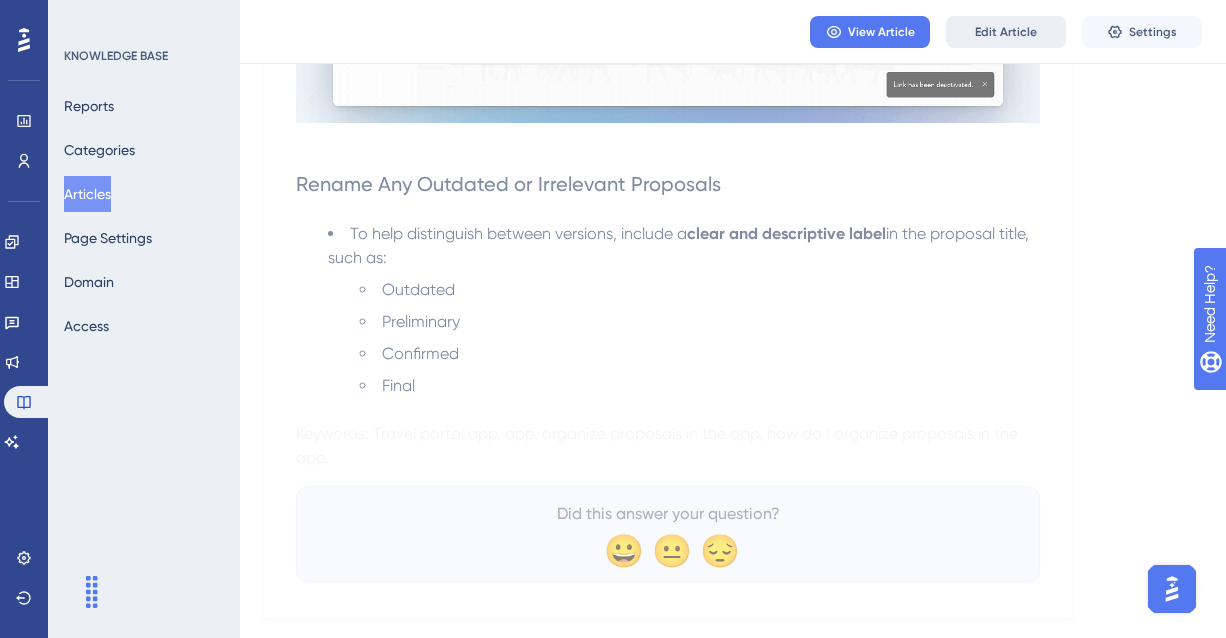 click on "Edit Article" at bounding box center (1006, 32) 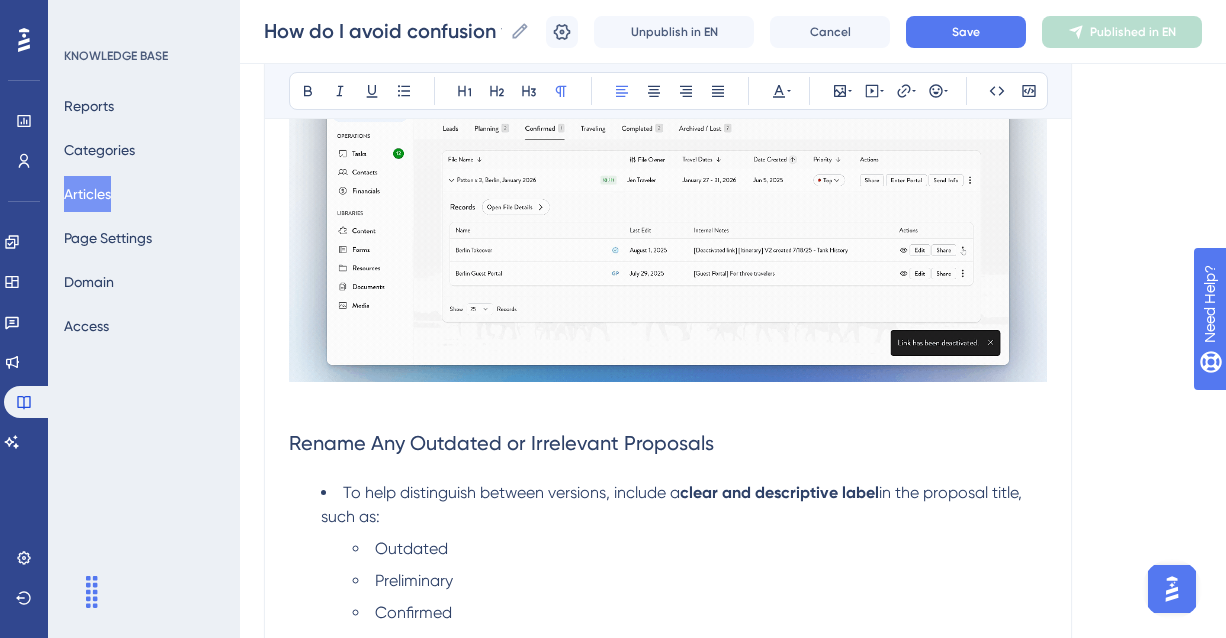 scroll, scrollTop: 981, scrollLeft: 0, axis: vertical 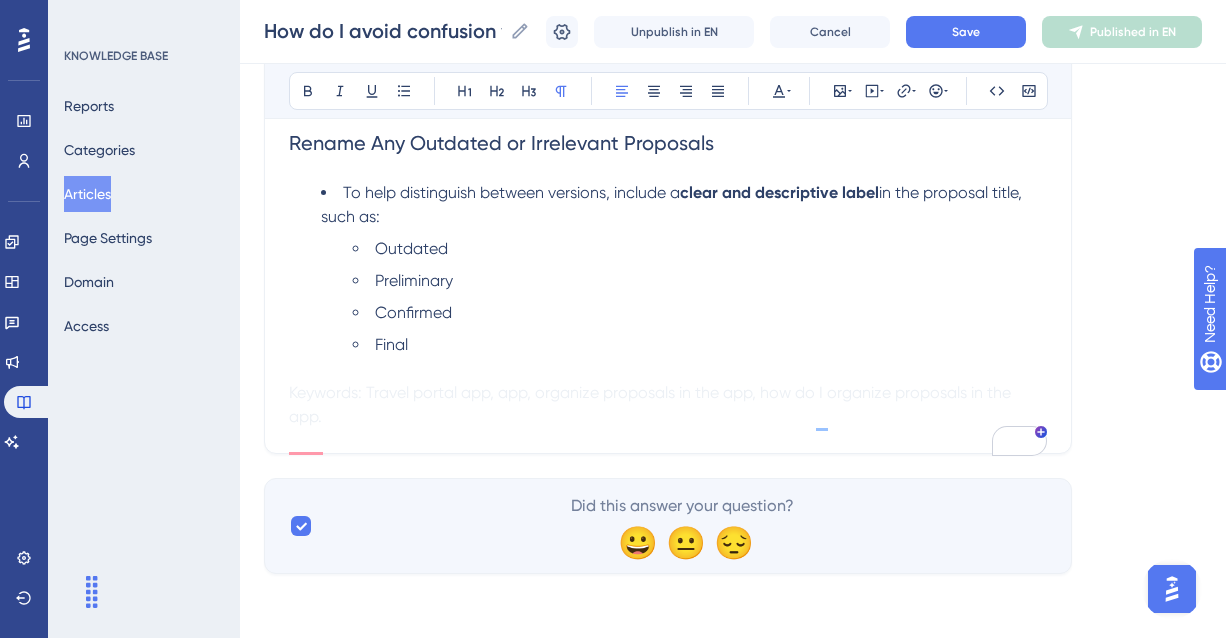click on "Final" at bounding box center [700, 345] 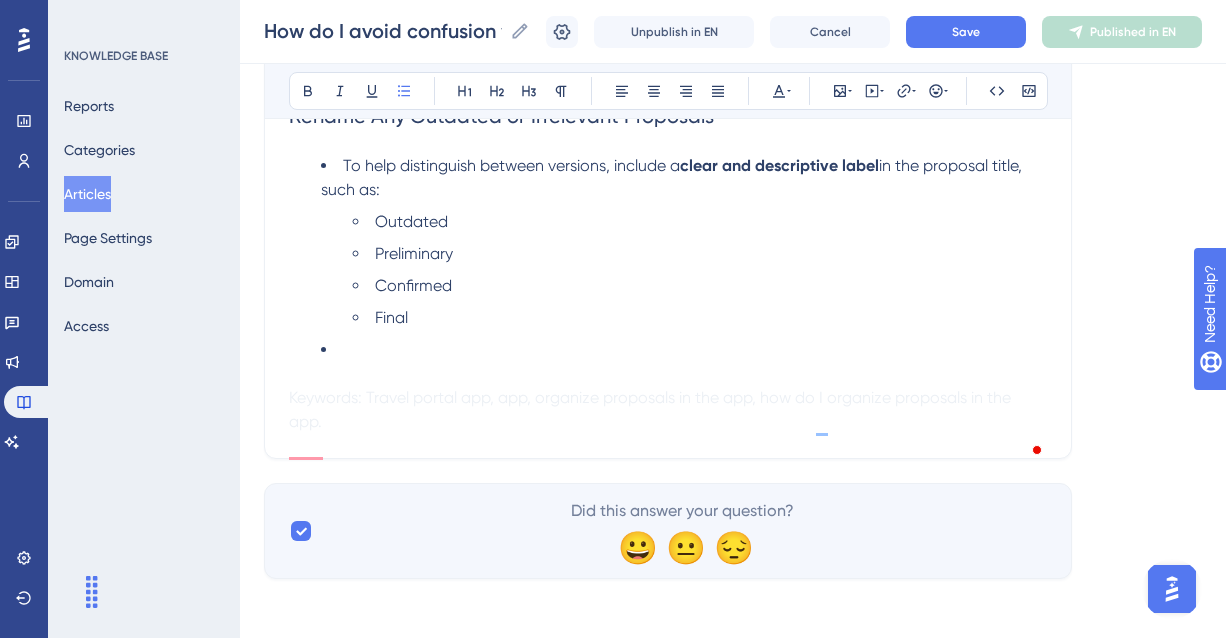 type 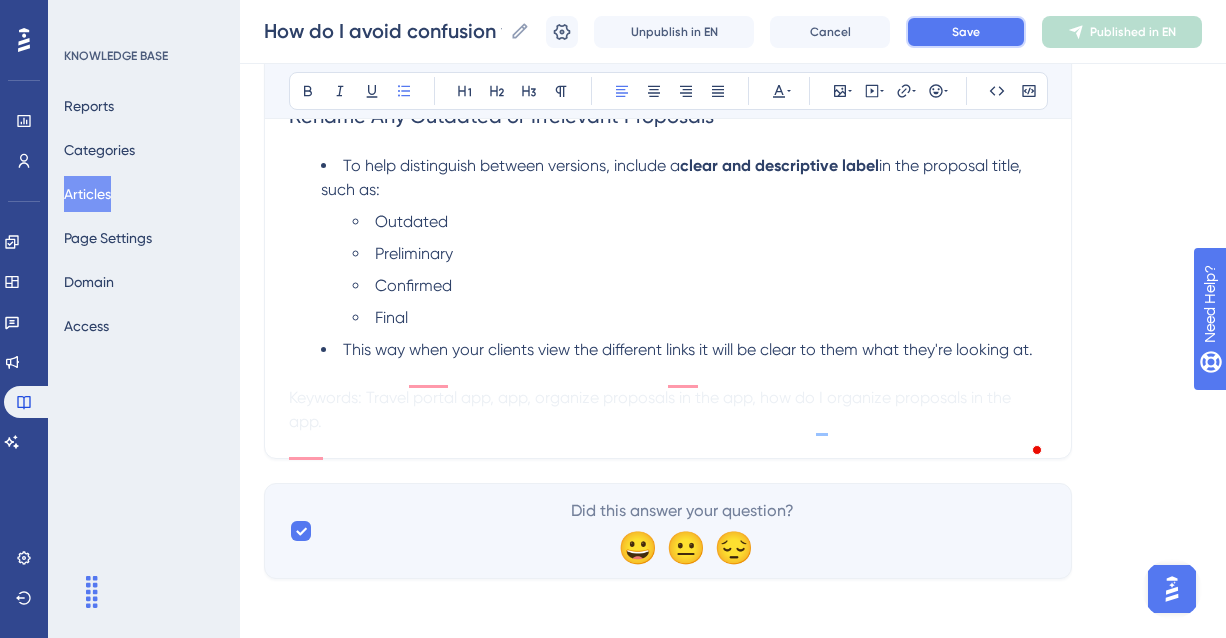 click on "Save" at bounding box center [966, 32] 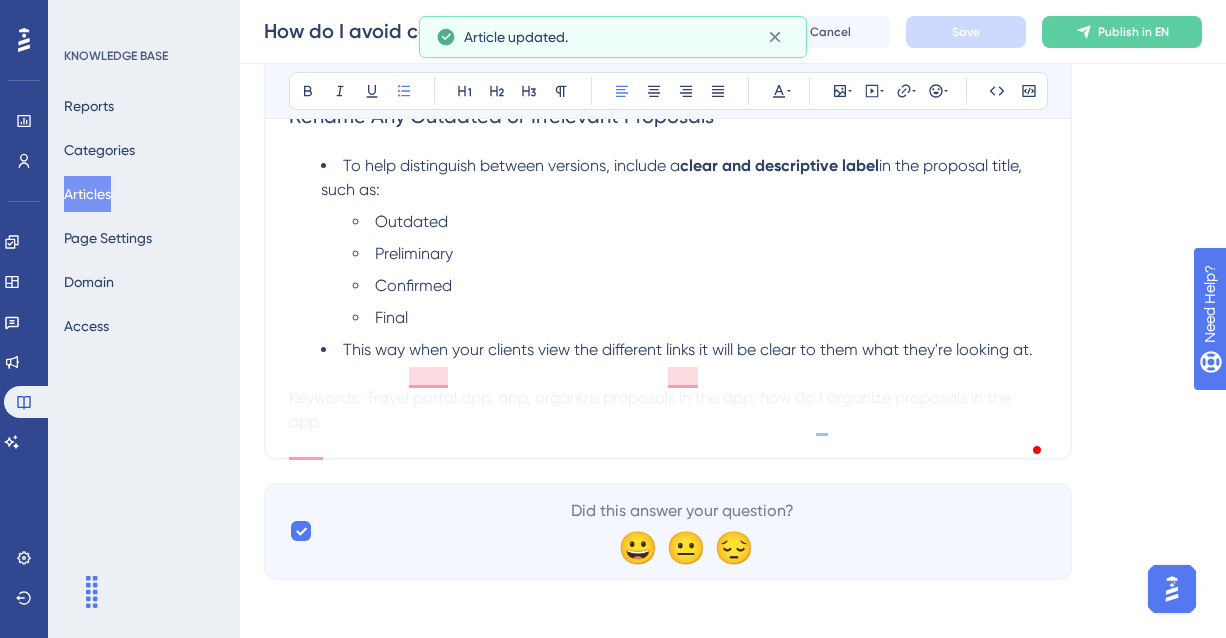 click on "Confirmed" at bounding box center [700, 286] 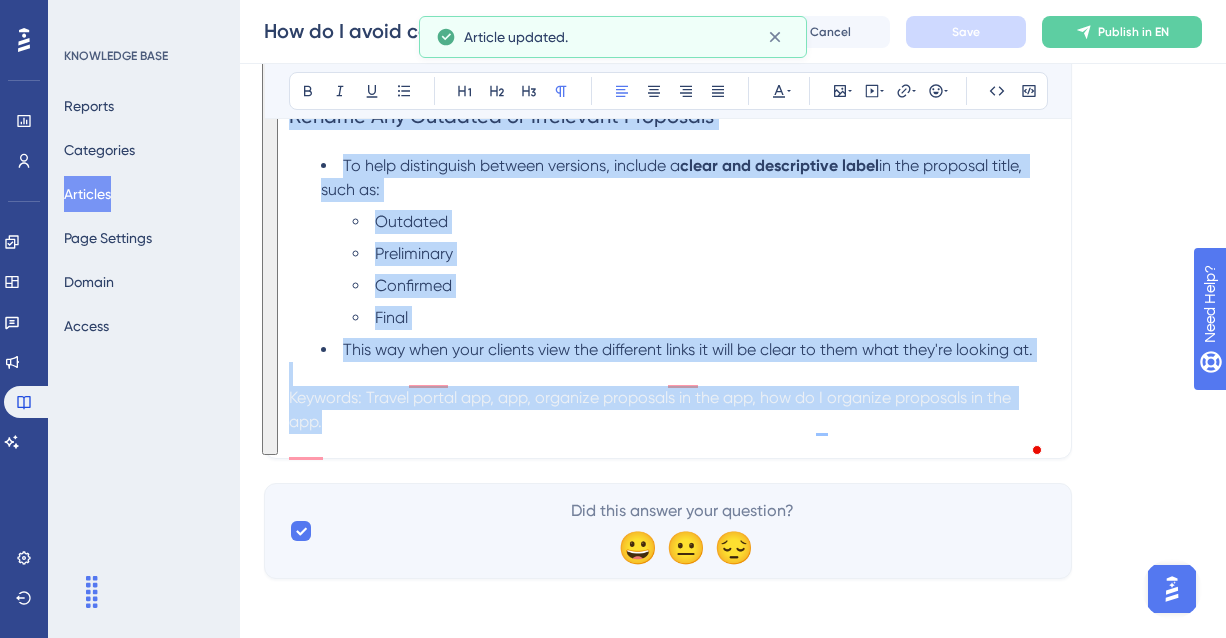 copy on "If you’ve shared  multiple proposals —such as different Itinerary versions or trip options—there may be several links in circulation, which can lead to confusion. Here are some options and best practices to avoid potential confusion:  Deactivate the Outdated Proposals If you  deactivate  an  Itinerary  or  Lookbook  link in Safari Portal, it will be automatically removed from the  Travel Portal  app. To make the proposal visible again, simply  reactivate the link , and it will reappear in the app. Rename Any Outdated or Irrelevant Proposals To help distinguish between versions, include a  clear and descriptive label  in the proposal title, such as: Outdated Preliminary Confirmed Final This way when your clients view the different links it will be clear to them what they're looking at. Keywords: Travel portal app, app, organize proposals in the app, how do I organize proposals in the app." 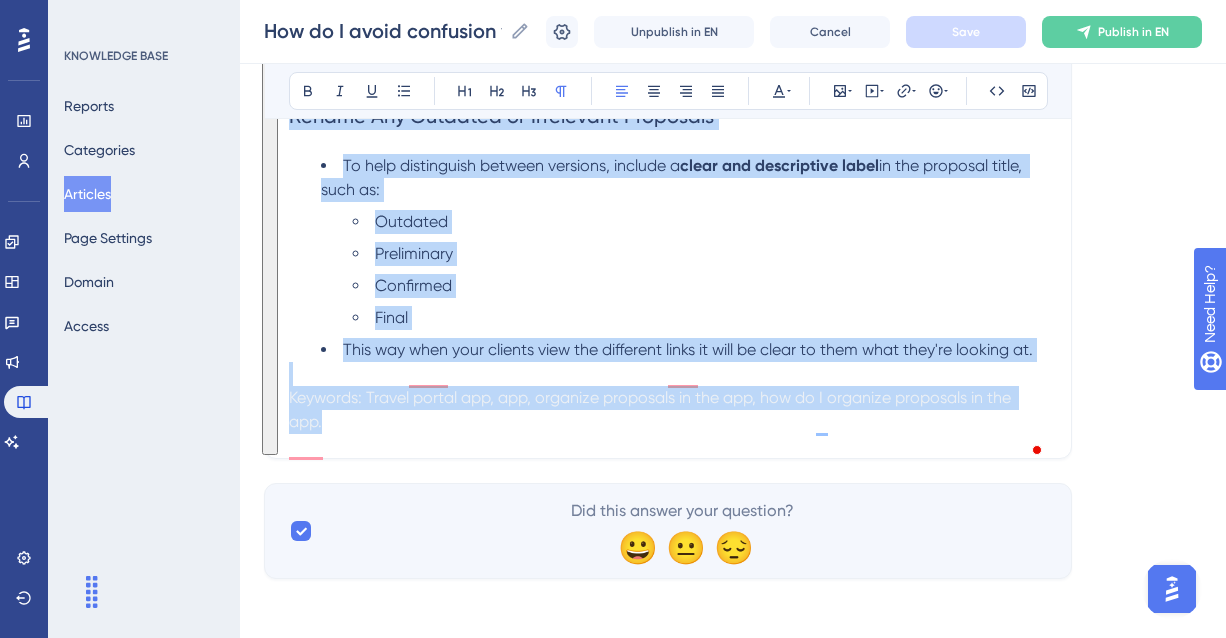 click on "This way when your clients view the different links it will be clear to them what they're looking at." at bounding box center (688, 349) 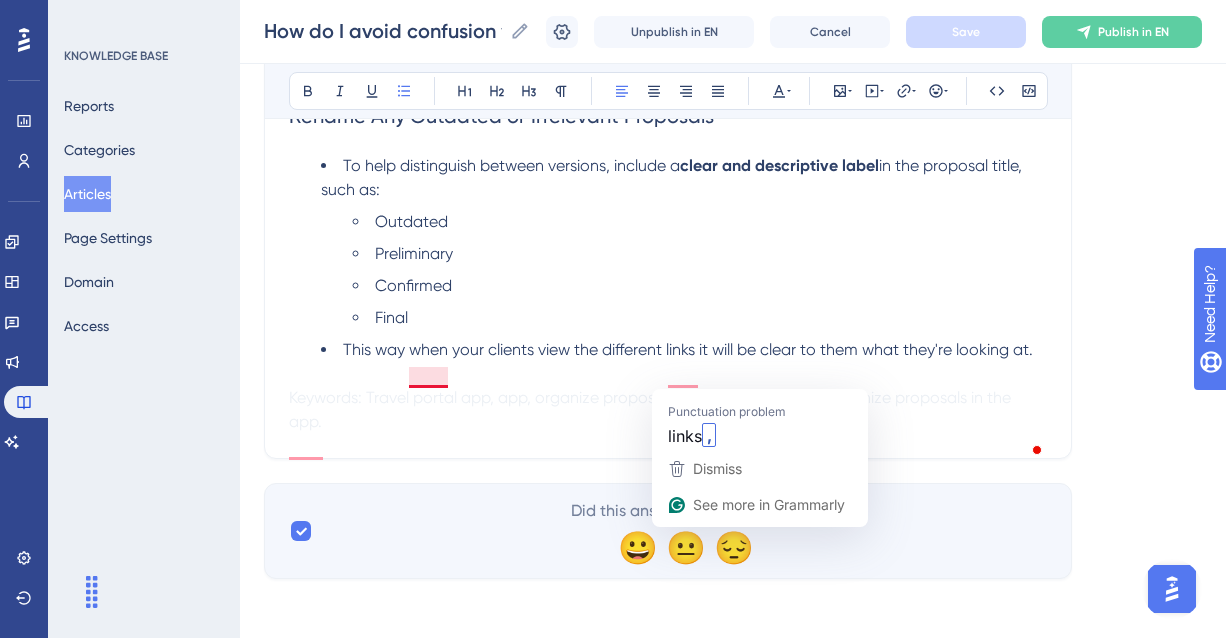 click on "This way when your clients view the different links it will be clear to them what they're looking at." at bounding box center (688, 349) 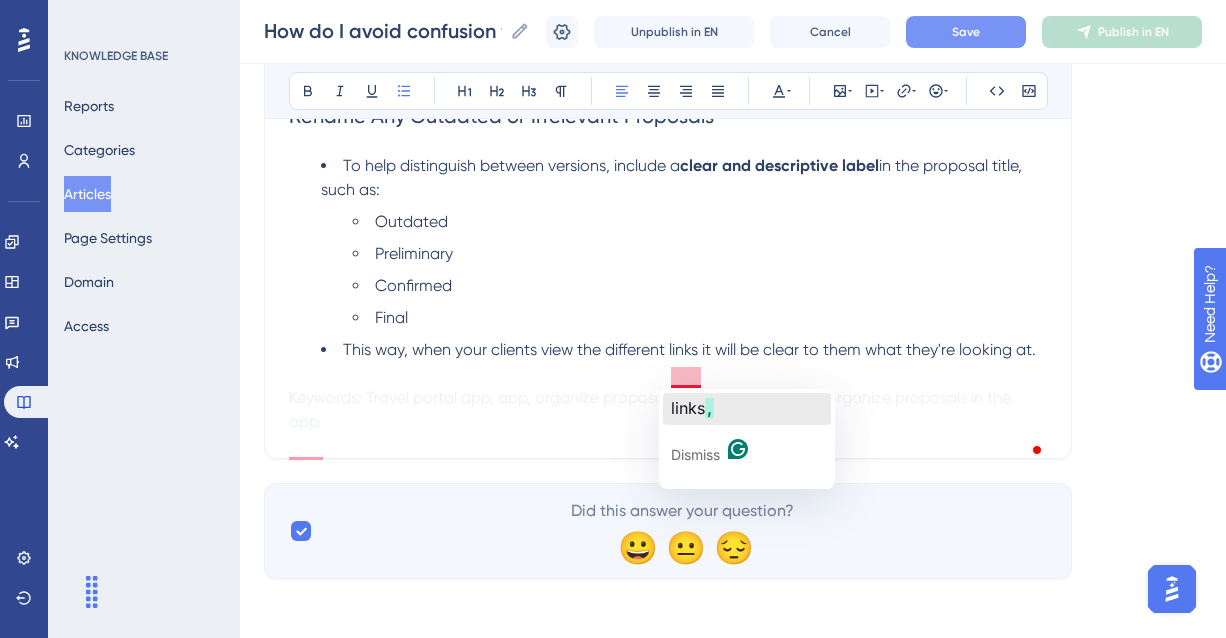 click on "," 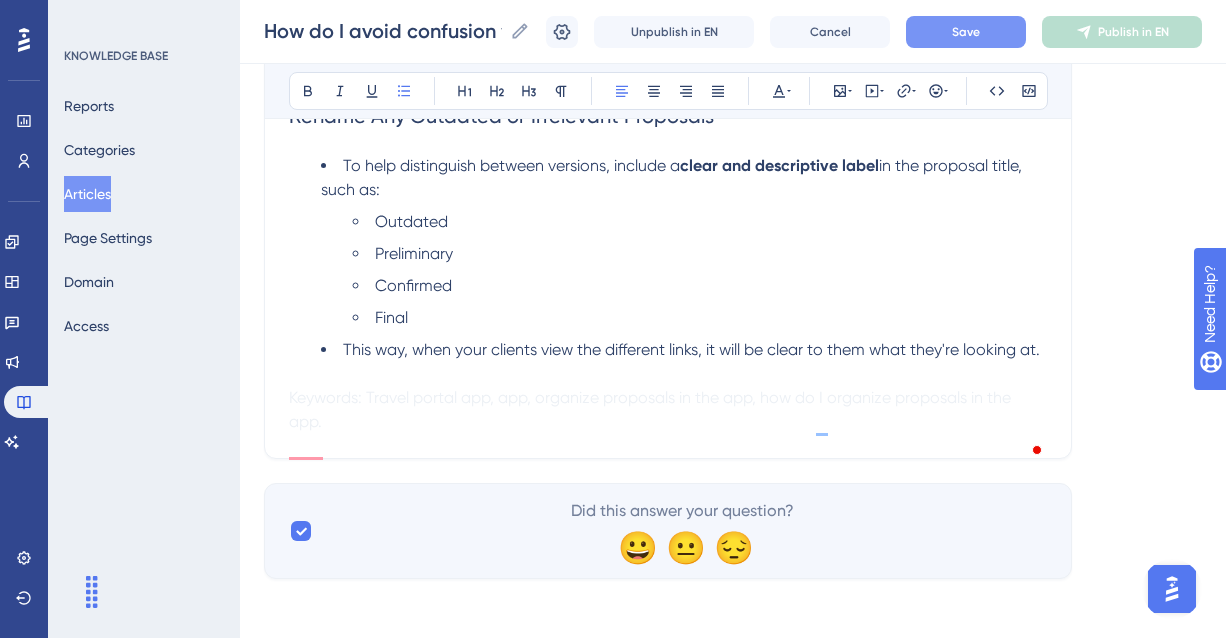 click on "This way, when your clients view the different links, it will be clear to them what they're looking at." at bounding box center [691, 349] 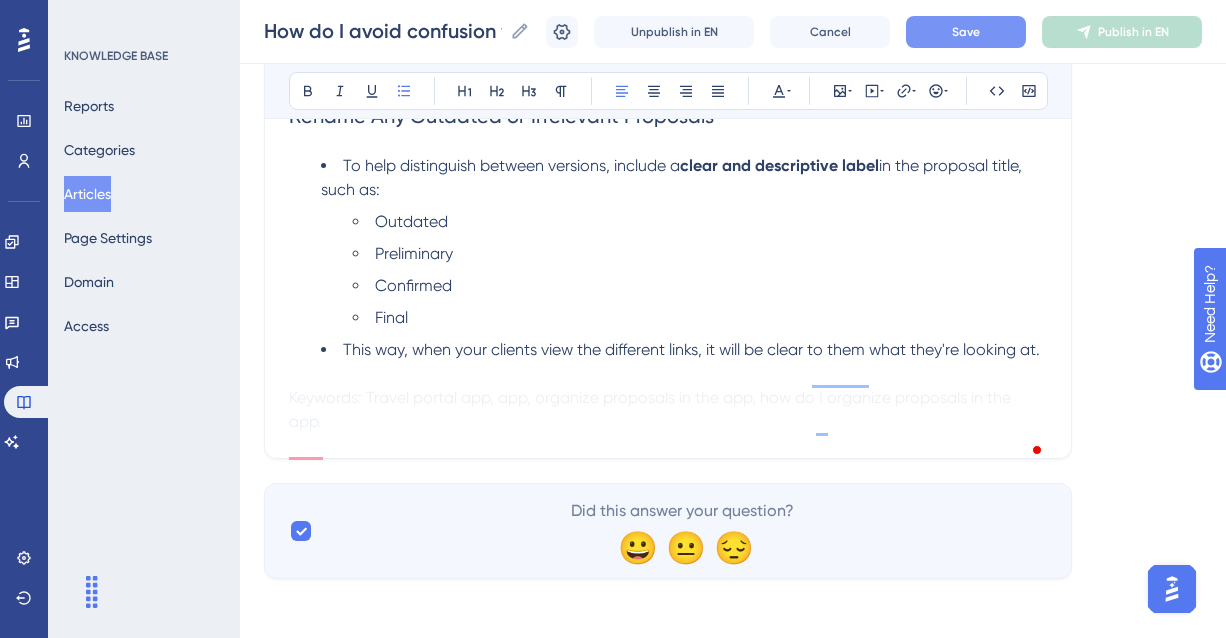 click on "This way, when your clients view the different links, it will be clear to them what they're looking at." at bounding box center (691, 349) 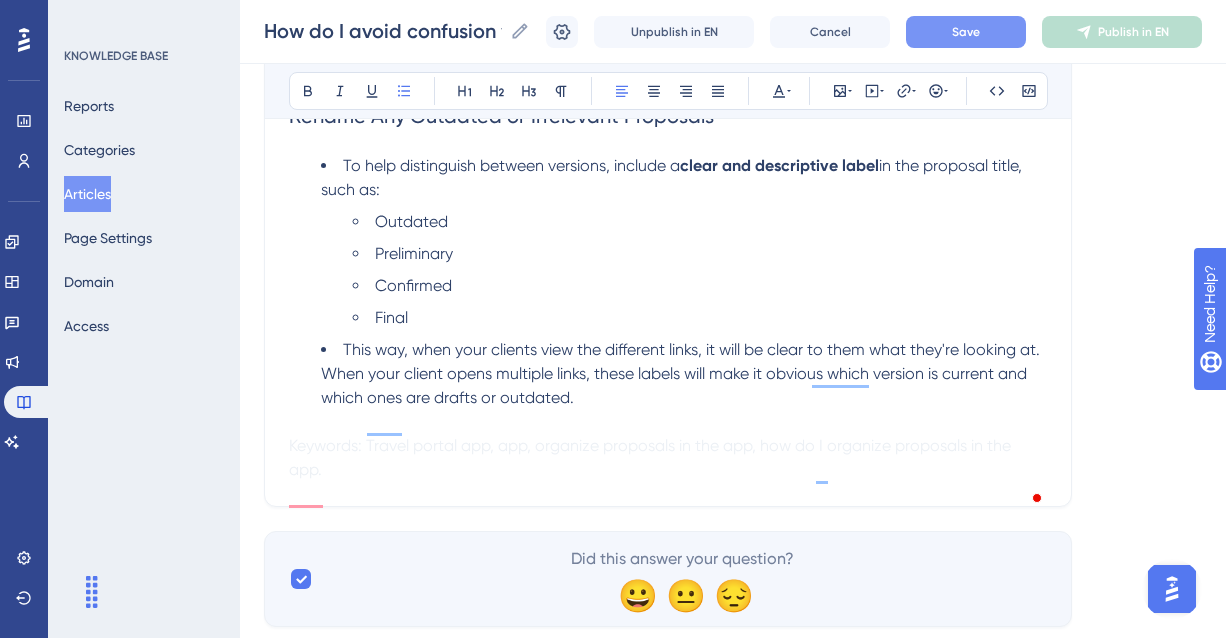 click on "This way, when your clients view the different links, it will be clear to them what they're looking at. When your client opens multiple links, these labels will make it obvious which version is current and which ones are drafts or outdated." at bounding box center (684, 374) 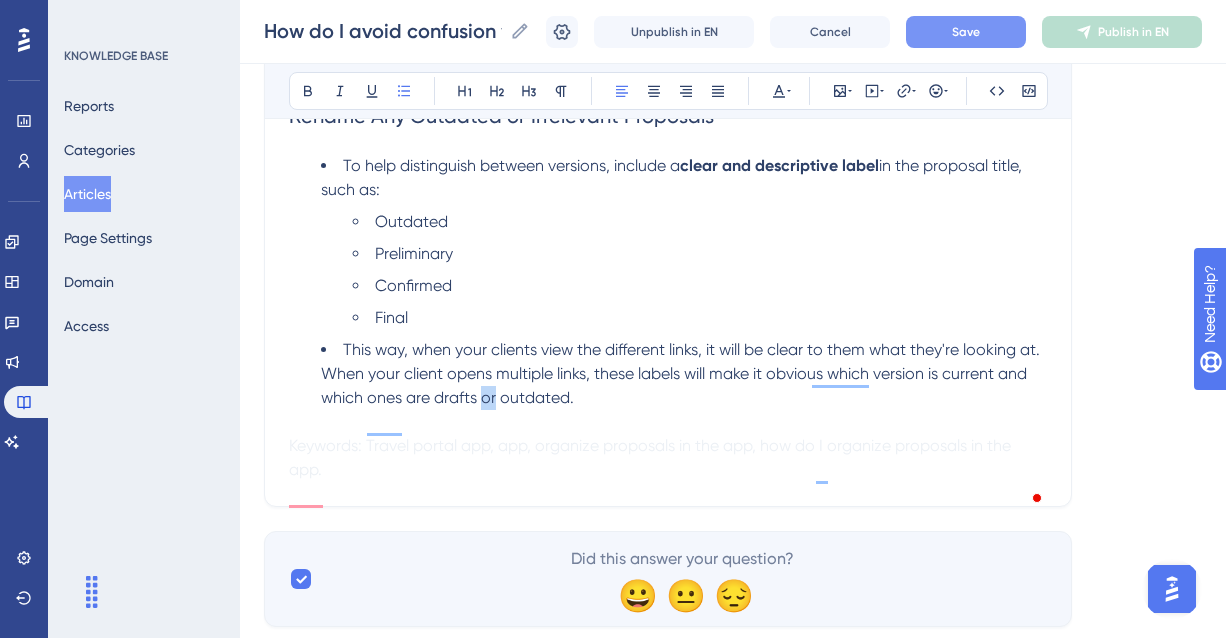 click on "This way, when your clients view the different links, it will be clear to them what they're looking at. When your client opens multiple links, these labels will make it obvious which version is current and which ones are drafts or outdated." at bounding box center [684, 374] 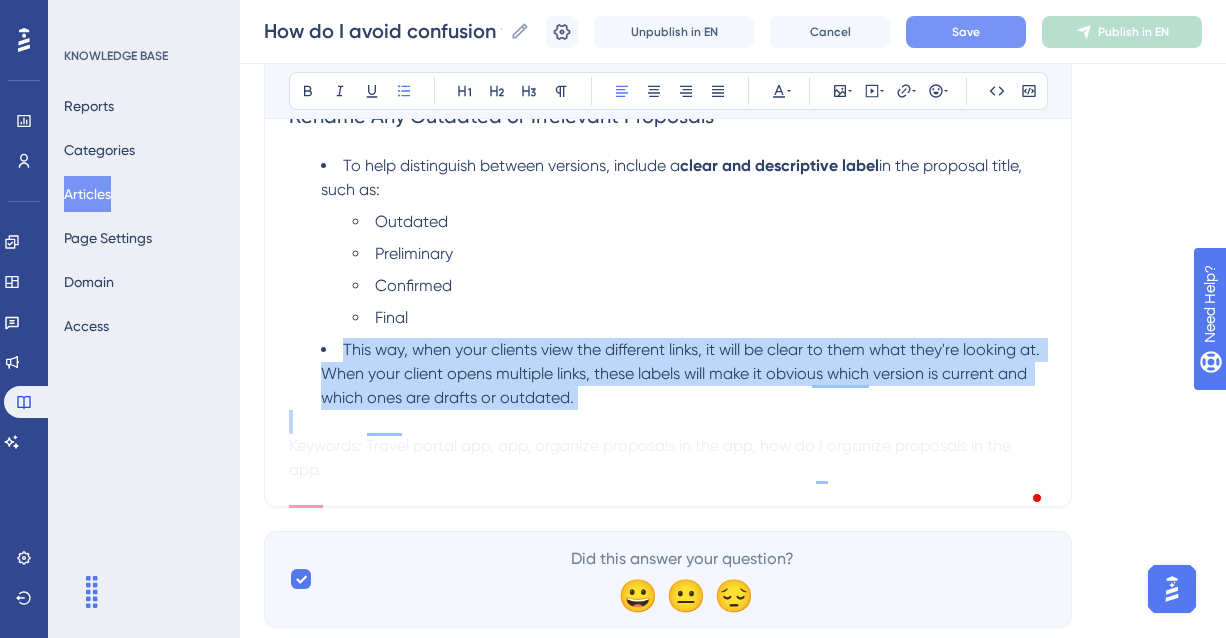 click on "This way, when your clients view the different links, it will be clear to them what they're looking at. When your client opens multiple links, these labels will make it obvious which version is current and which ones are drafts or outdated." at bounding box center (684, 374) 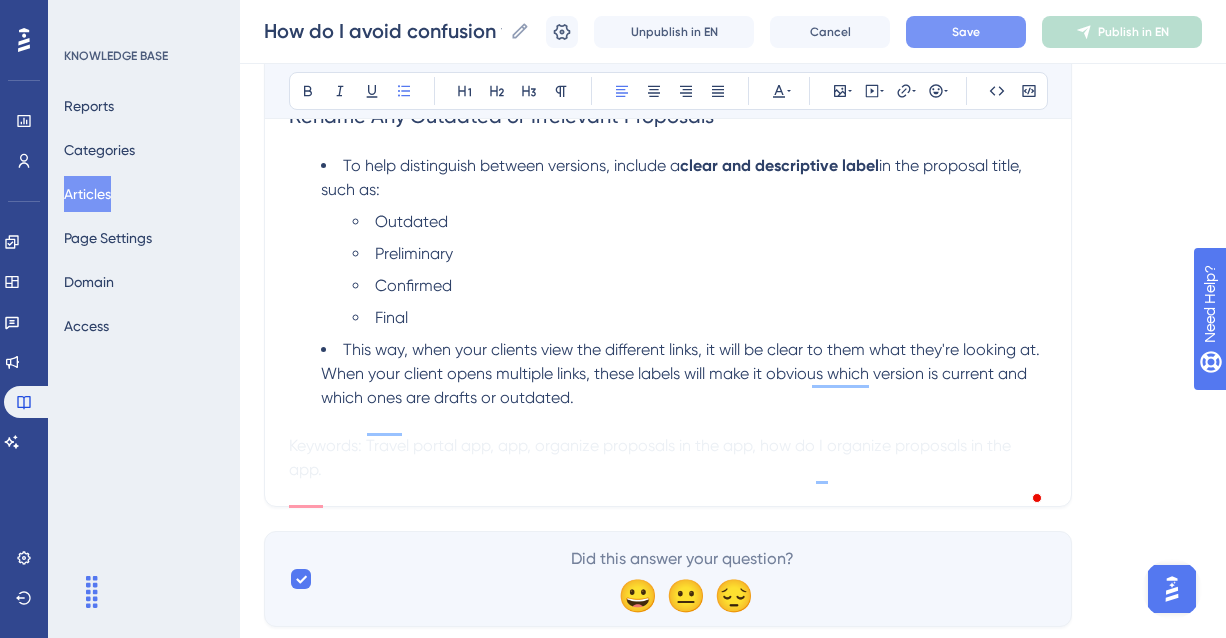 click on "This way, when your clients view the different links, it will be clear to them what they're looking at. When your client opens multiple links, these labels will make it obvious which version is current and which ones are drafts or outdated." at bounding box center [684, 374] 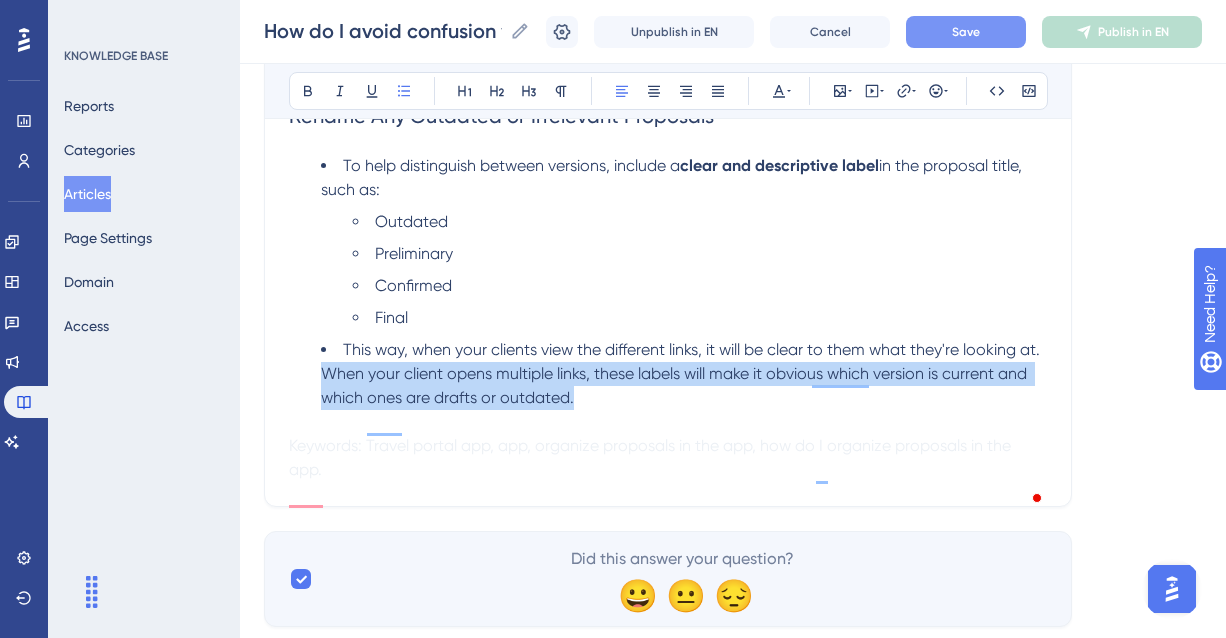 drag, startPoint x: 592, startPoint y: 425, endPoint x: 274, endPoint y: 407, distance: 318.50903 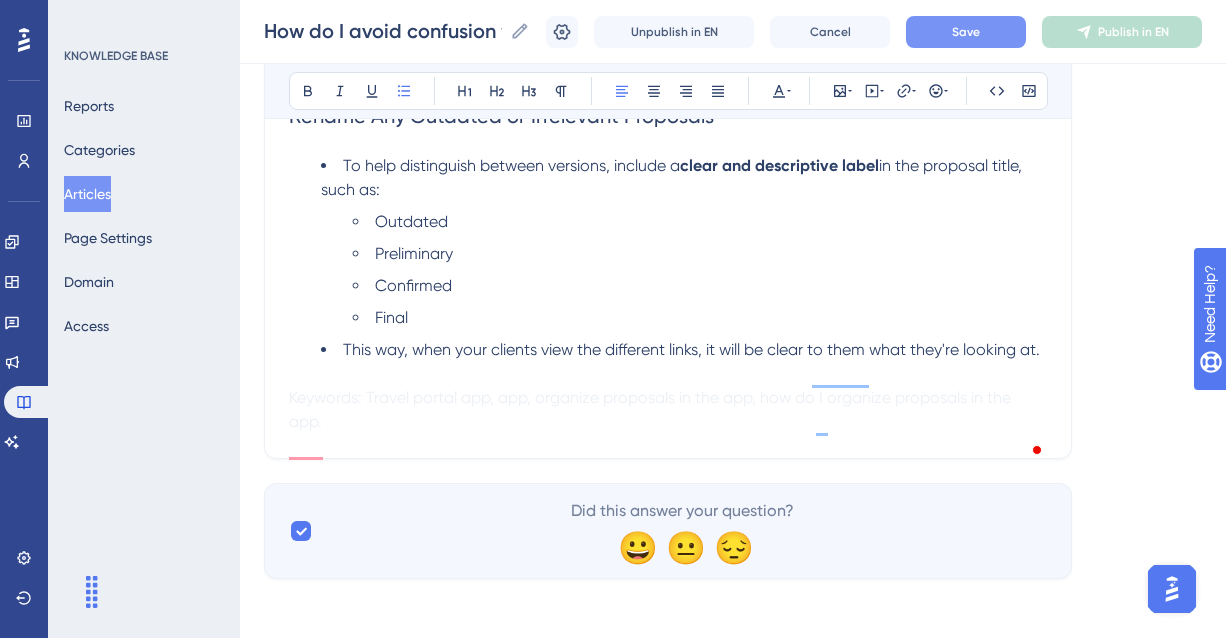 click on "Save" at bounding box center (966, 32) 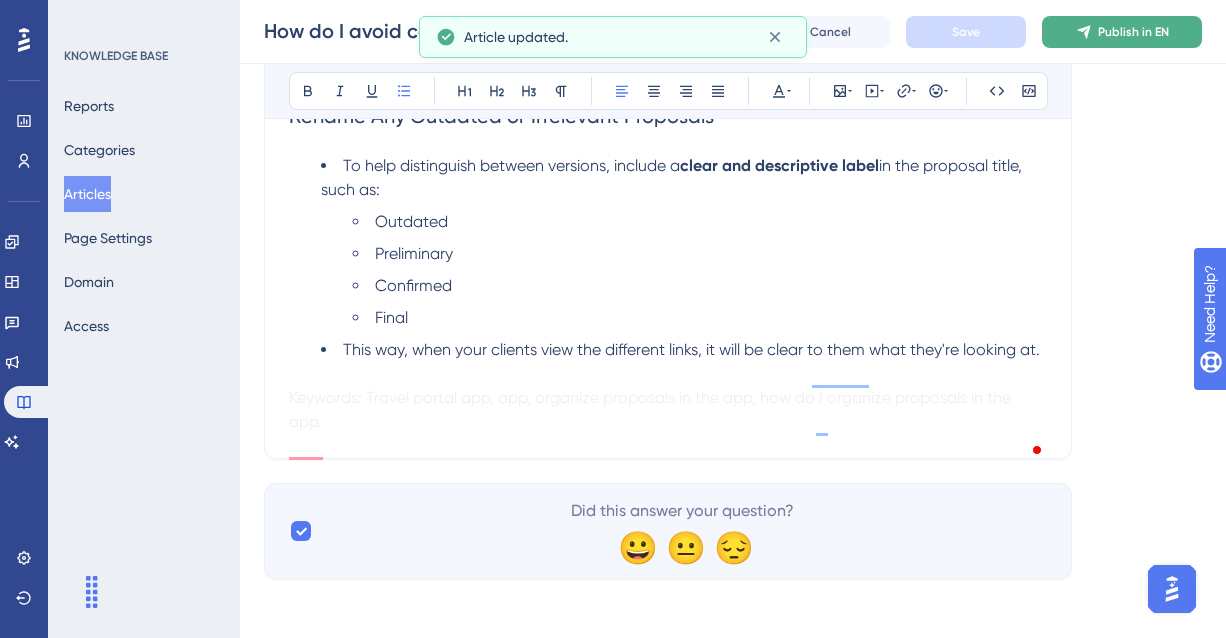 click on "Publish in EN" at bounding box center [1133, 32] 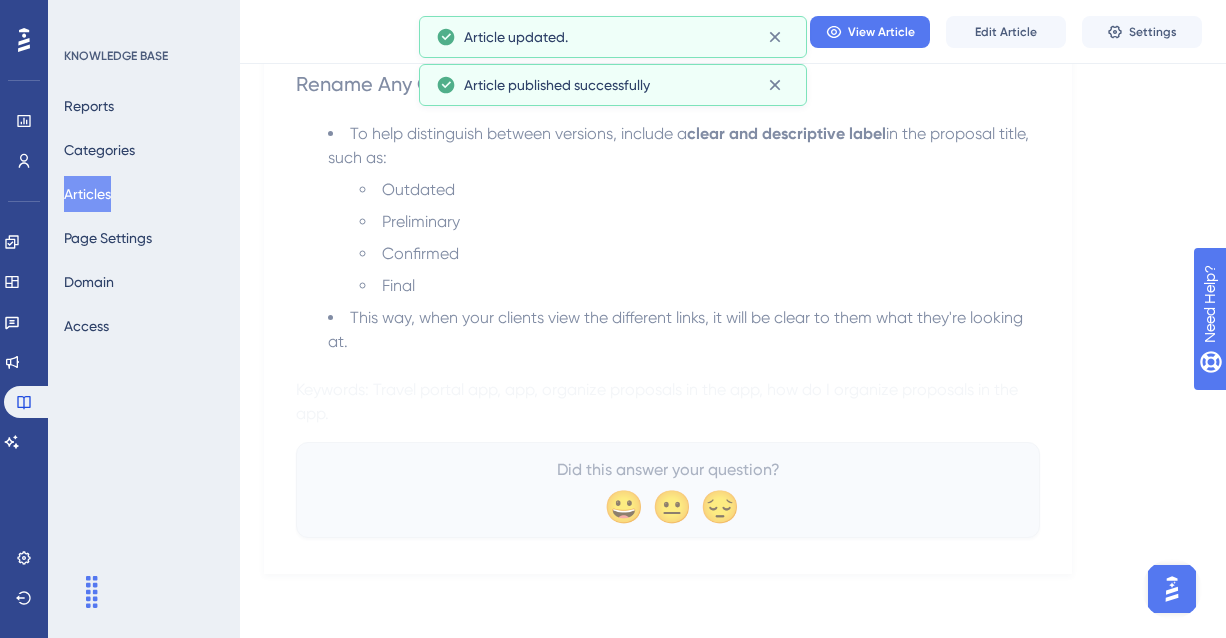 scroll, scrollTop: 952, scrollLeft: 0, axis: vertical 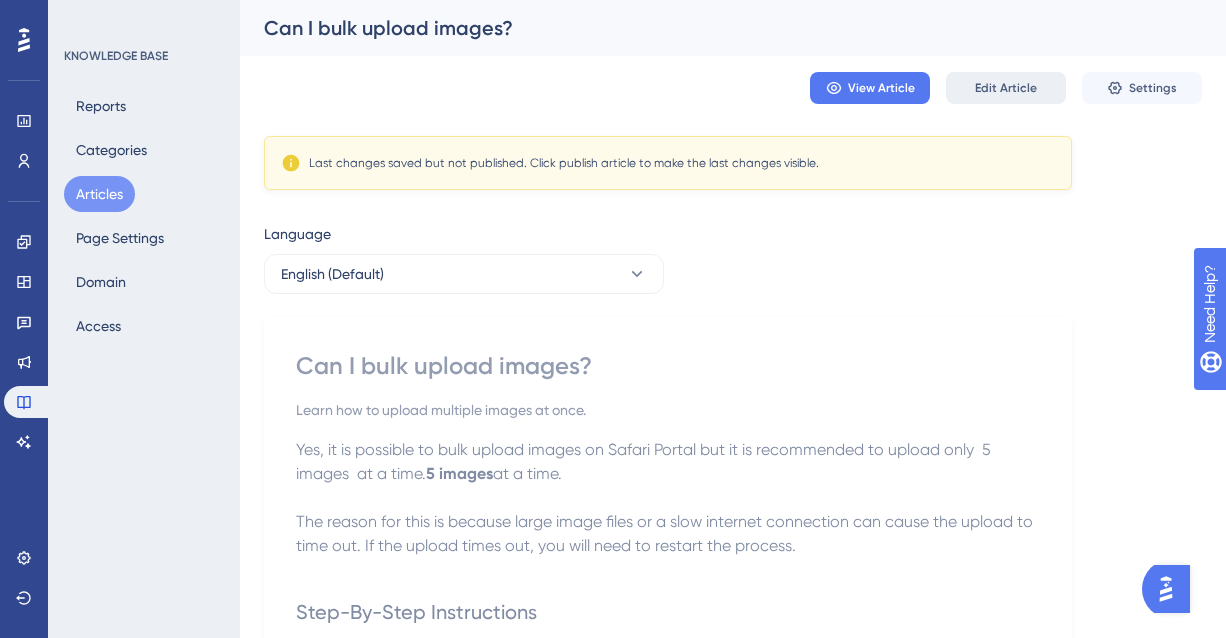 click on "Edit Article" at bounding box center [1006, 88] 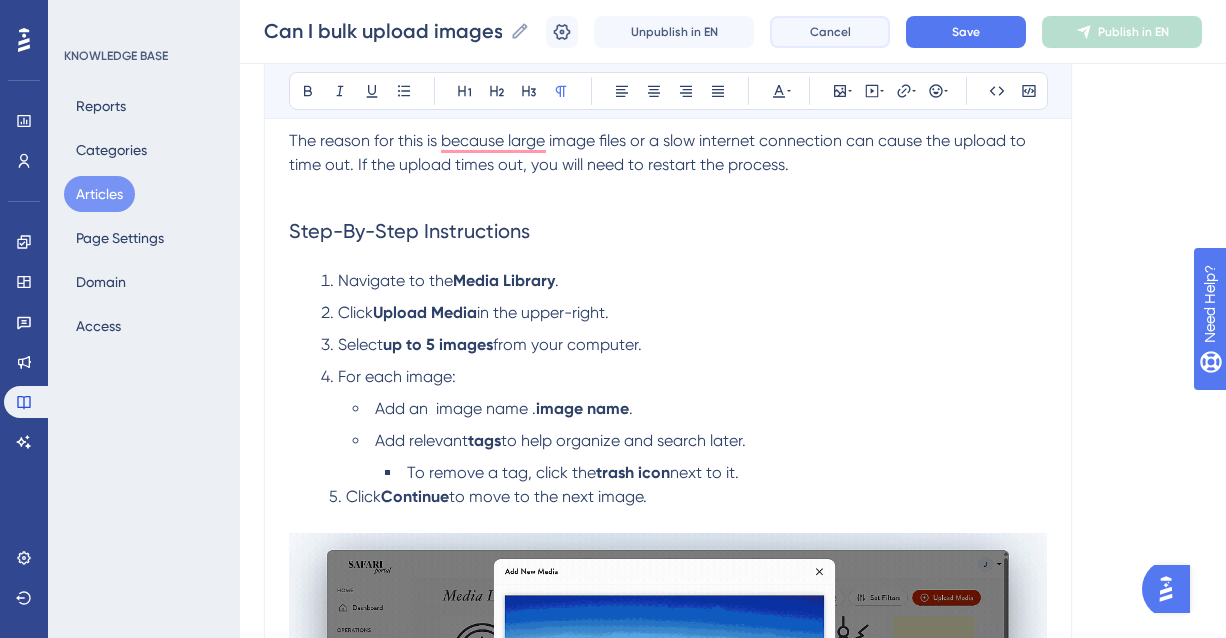 click on "Cancel" at bounding box center (830, 32) 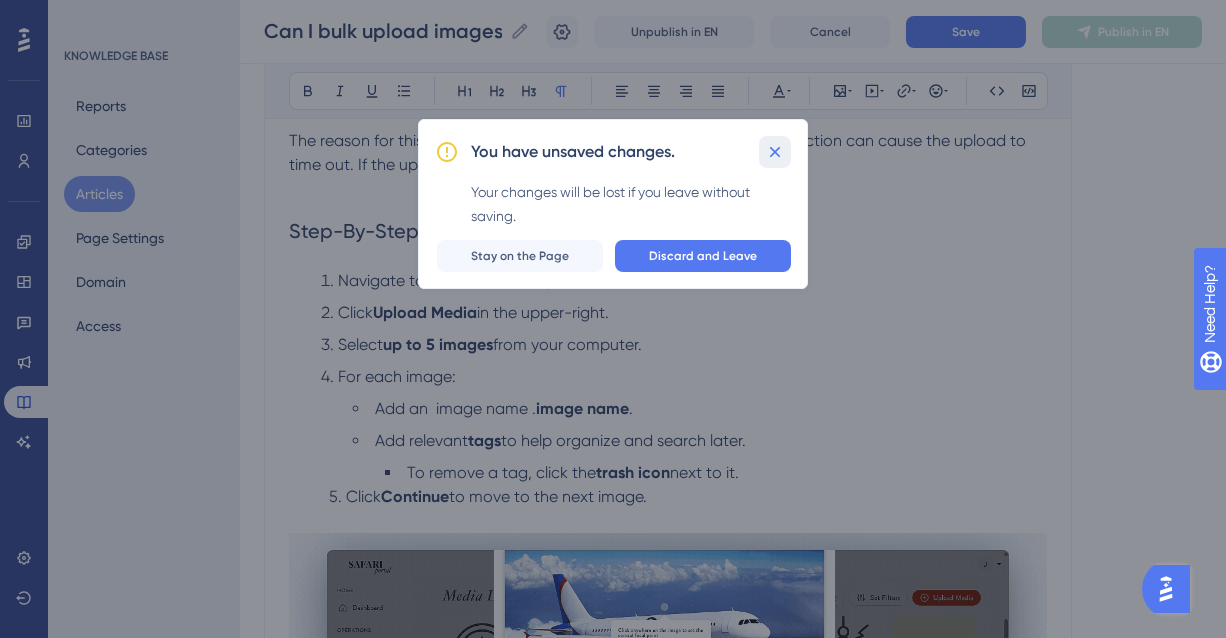 click 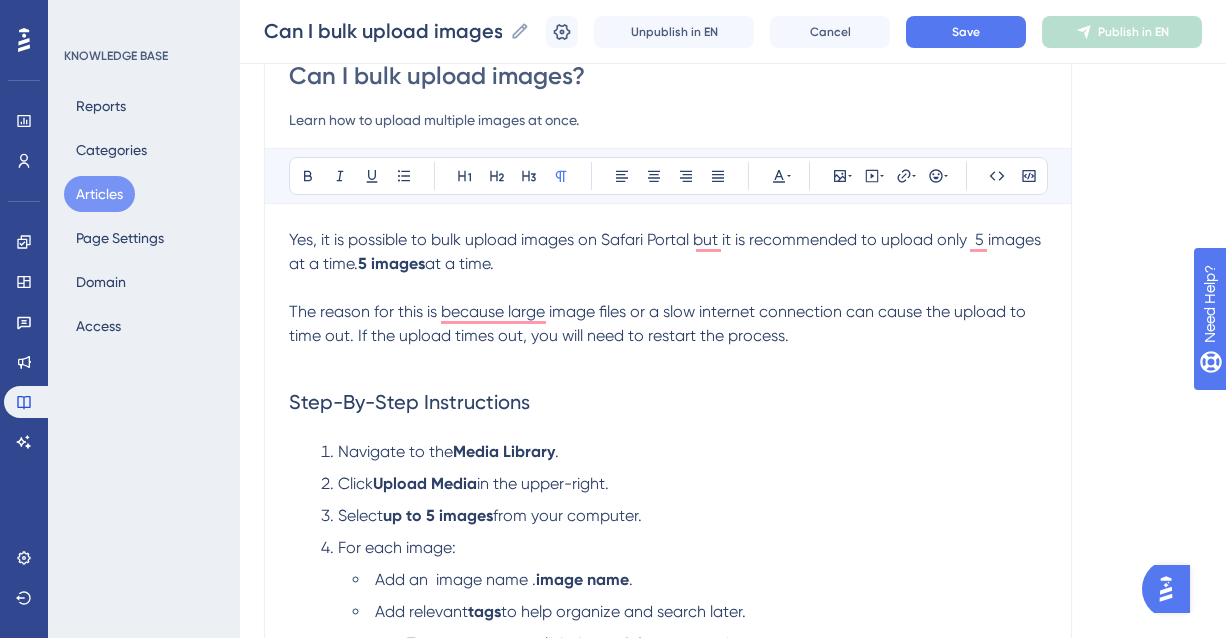 scroll, scrollTop: 230, scrollLeft: 0, axis: vertical 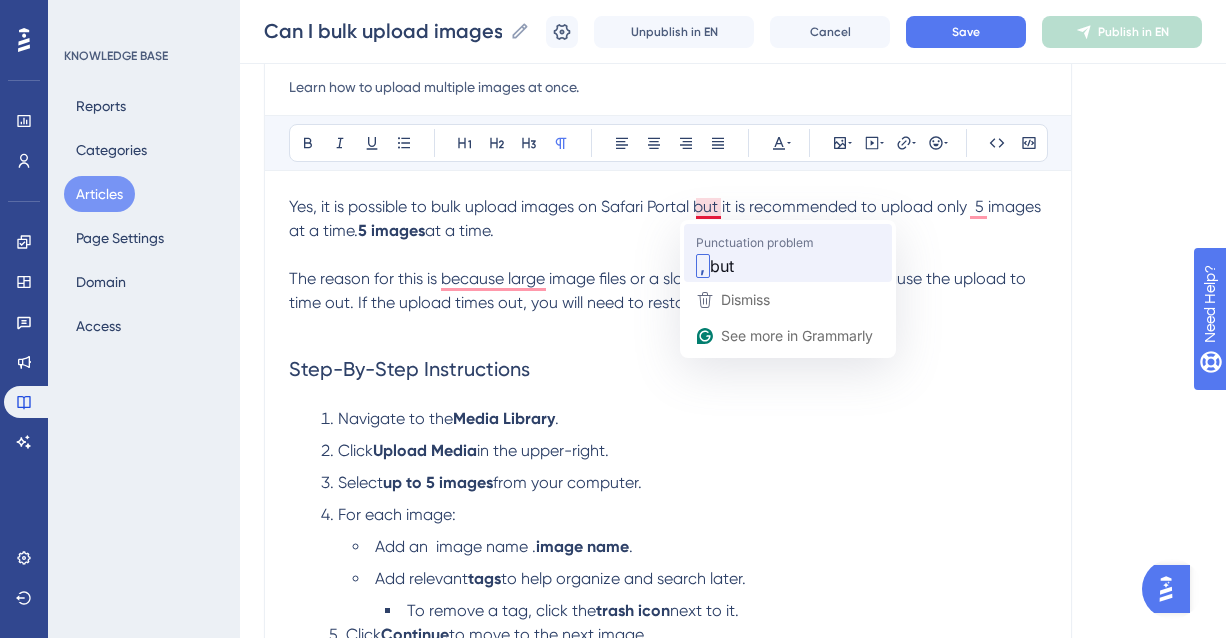 type 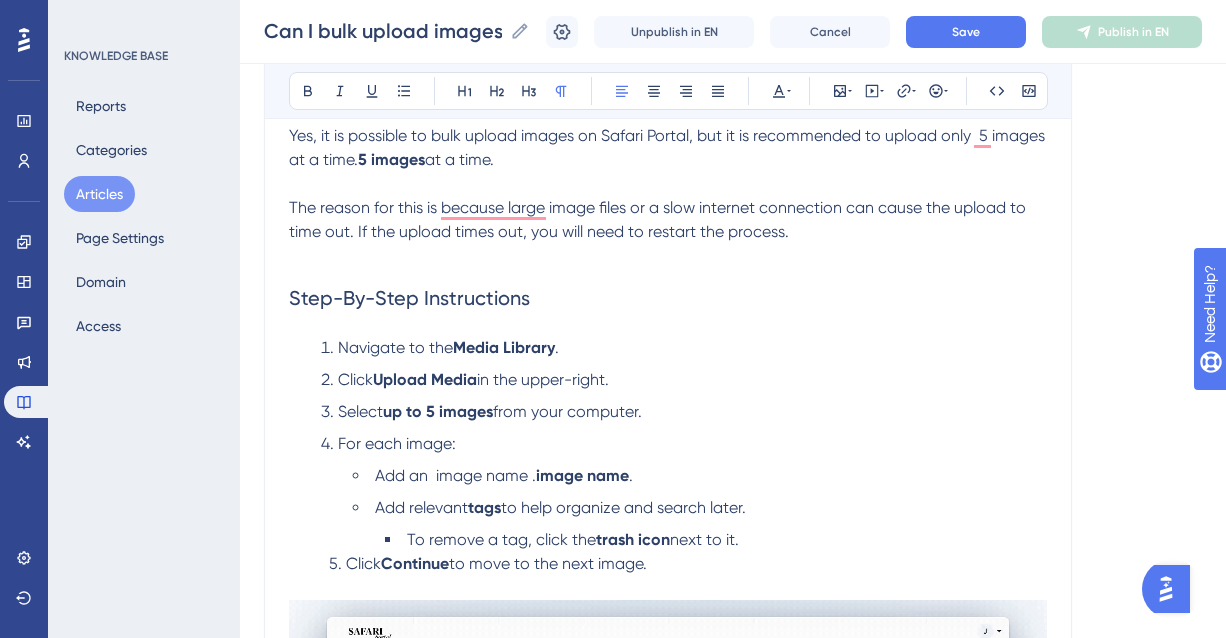 scroll, scrollTop: 308, scrollLeft: 0, axis: vertical 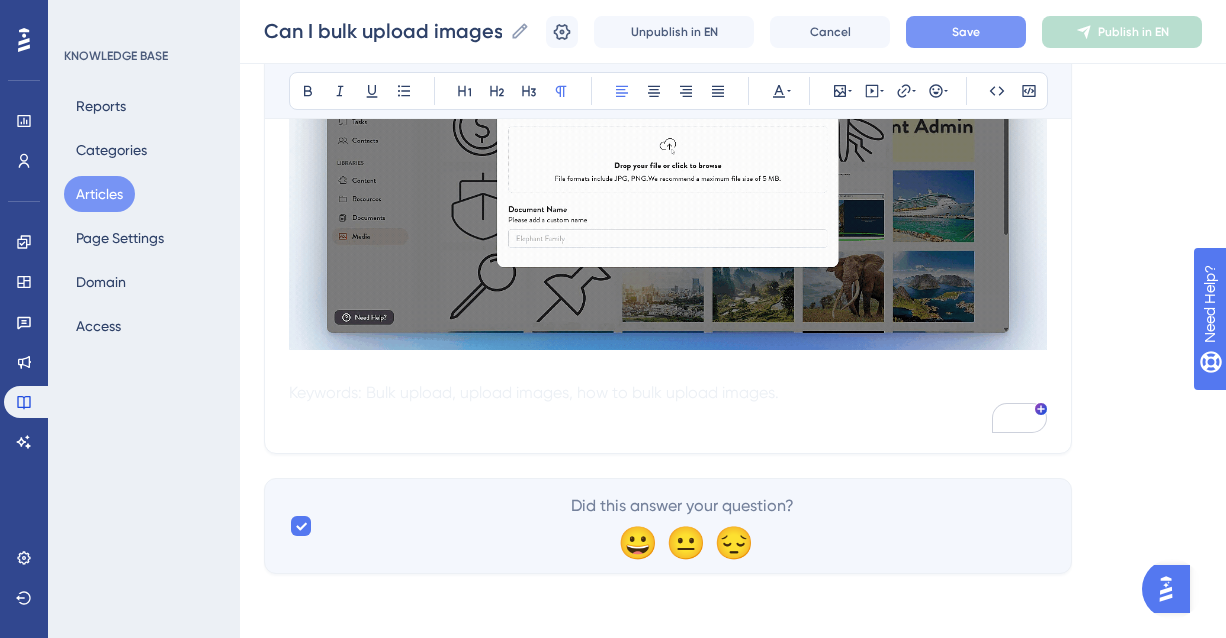 click on "Save" at bounding box center (966, 32) 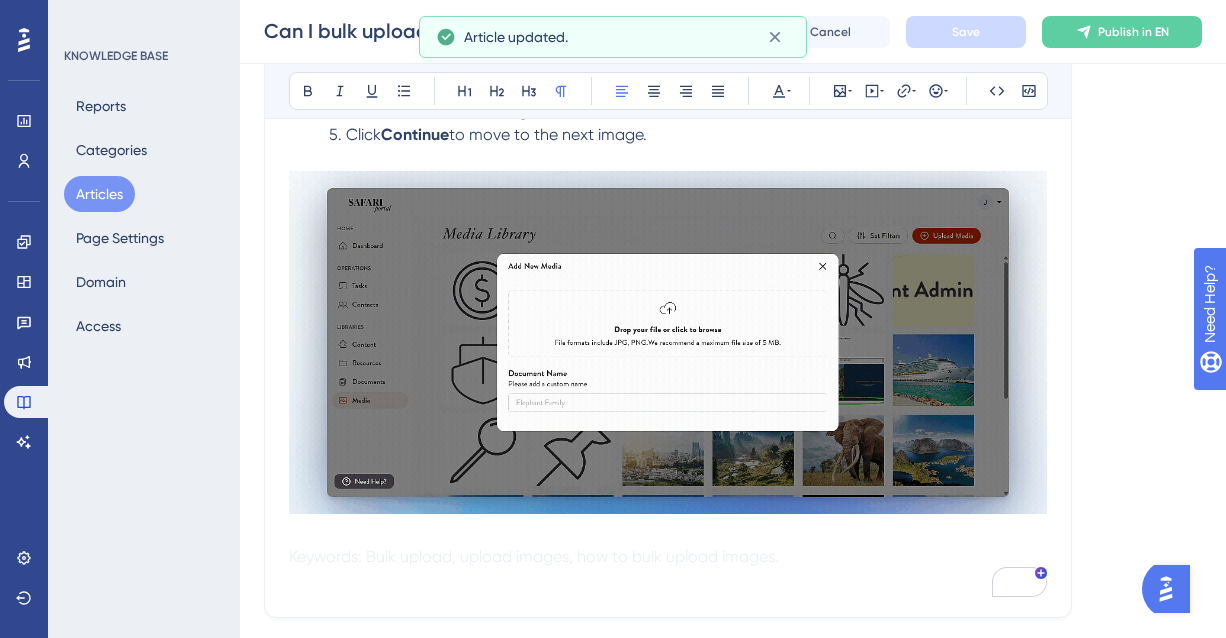 scroll, scrollTop: 343, scrollLeft: 0, axis: vertical 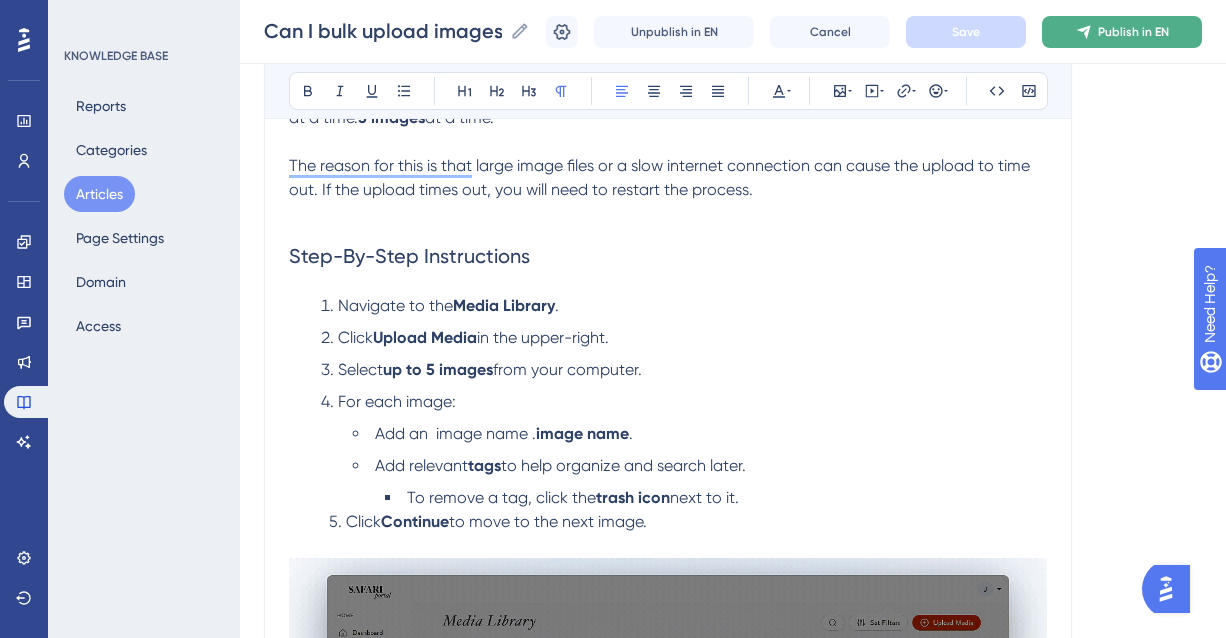 click on "Publish in EN" at bounding box center (1133, 32) 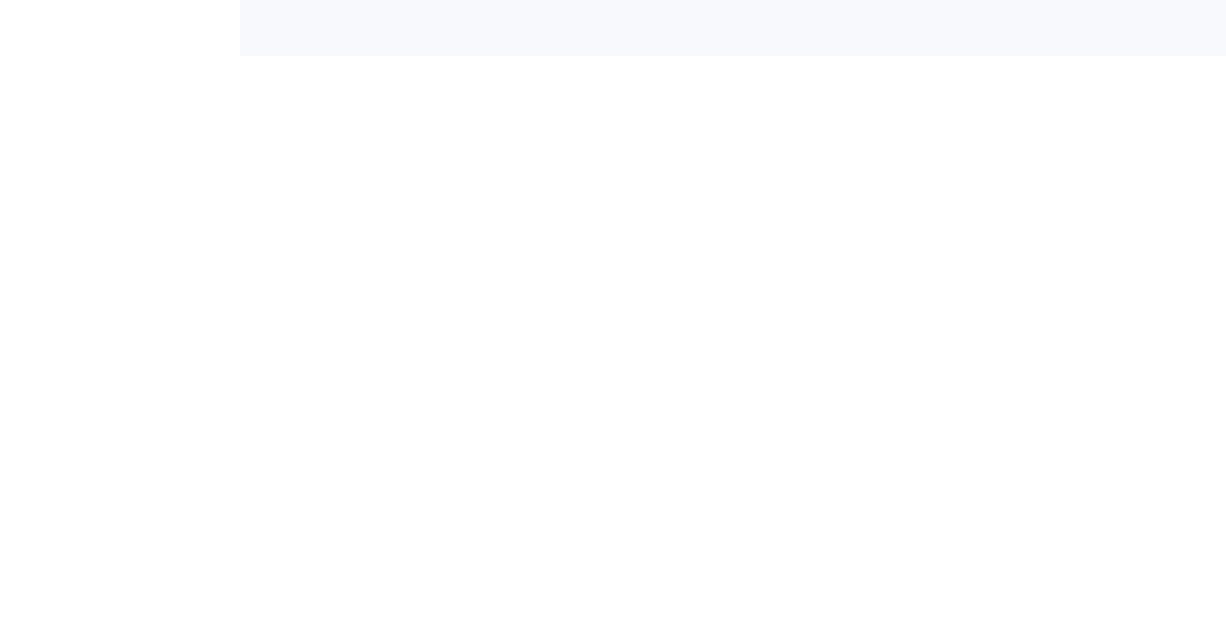 scroll, scrollTop: 0, scrollLeft: 0, axis: both 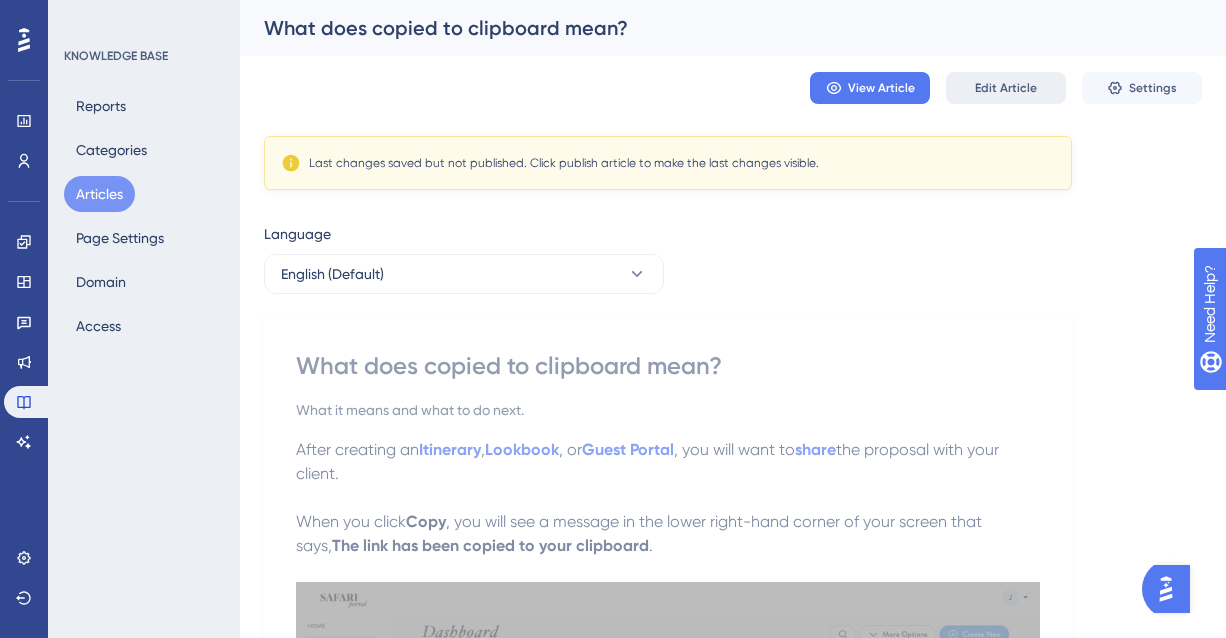 click on "Edit Article" at bounding box center (1006, 88) 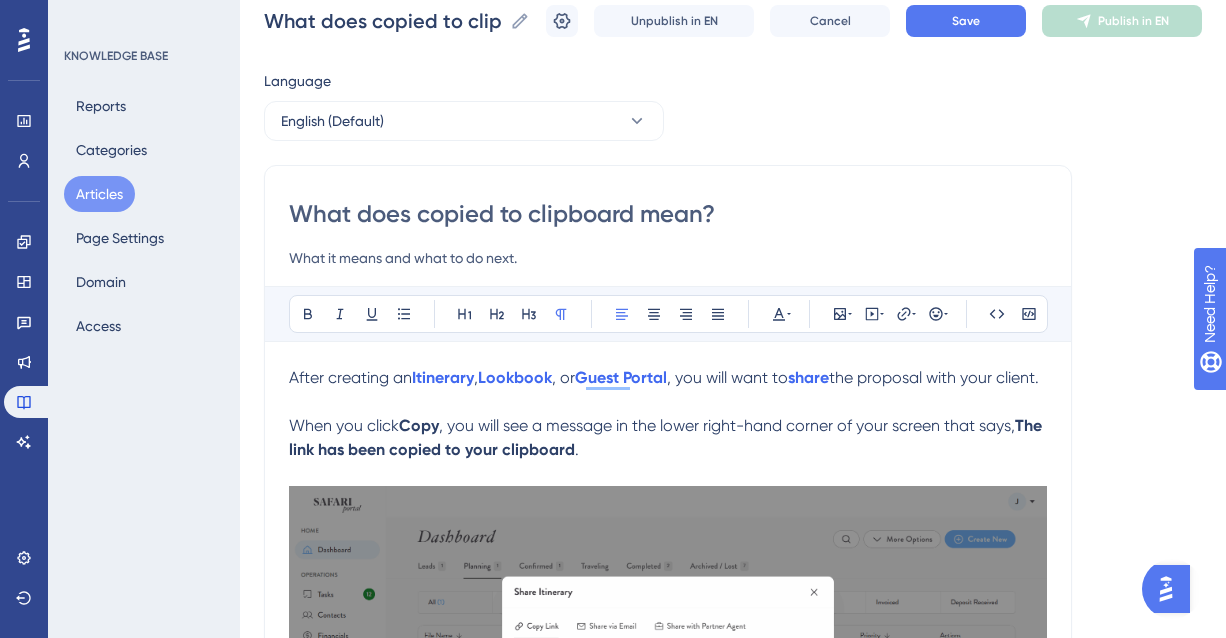 scroll, scrollTop: 70, scrollLeft: 0, axis: vertical 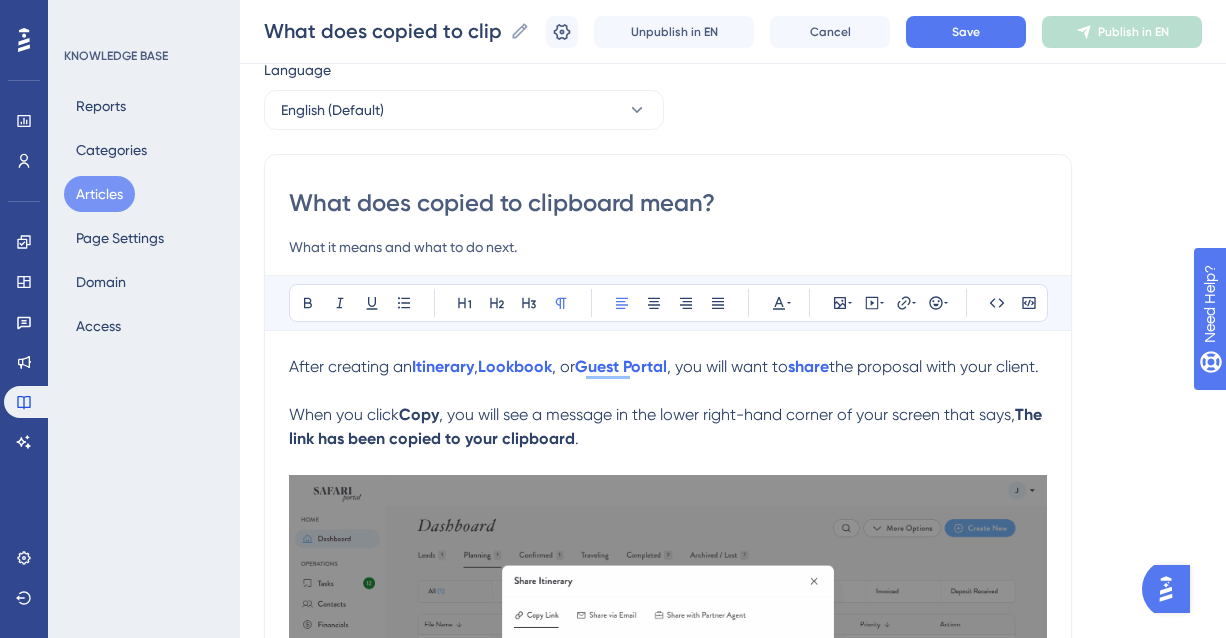 click on "What does copied to clipboard mean?" at bounding box center [668, 203] 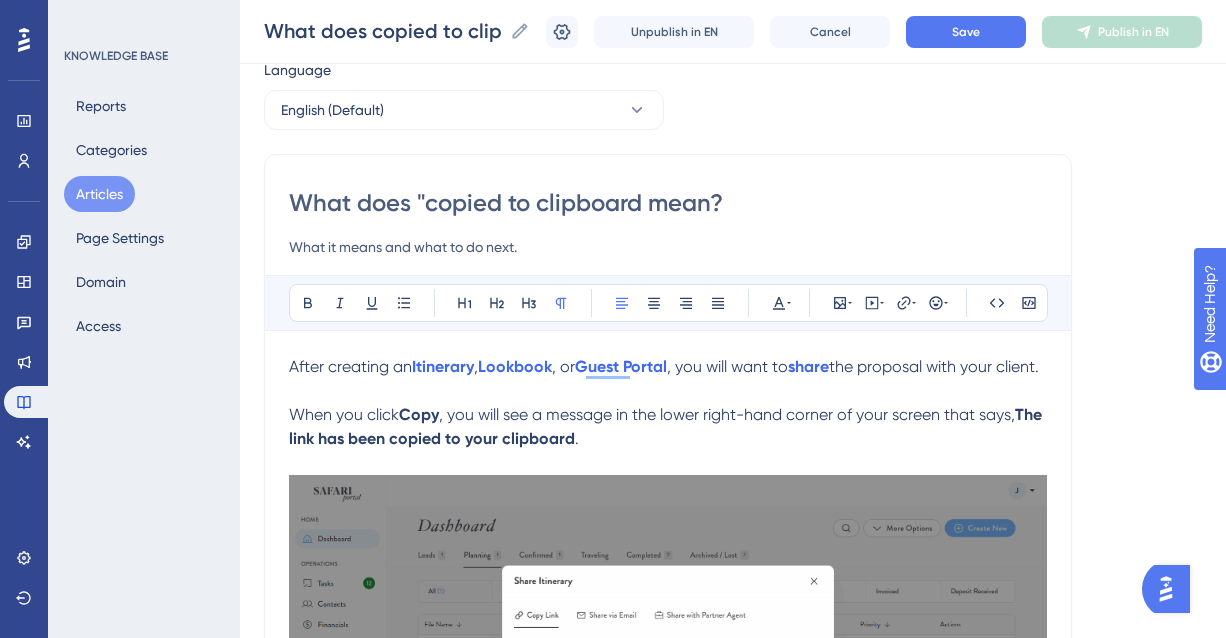 type on "What does "copied to clipboard mean?" 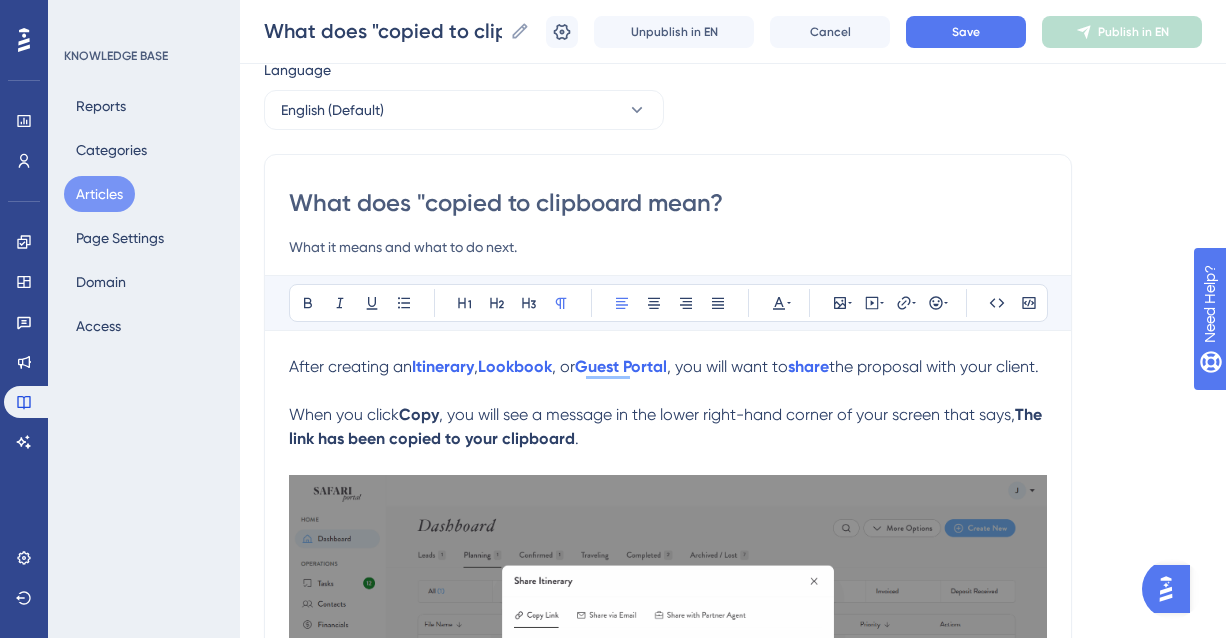 click on "What does "copied to clipboard mean?" at bounding box center (668, 203) 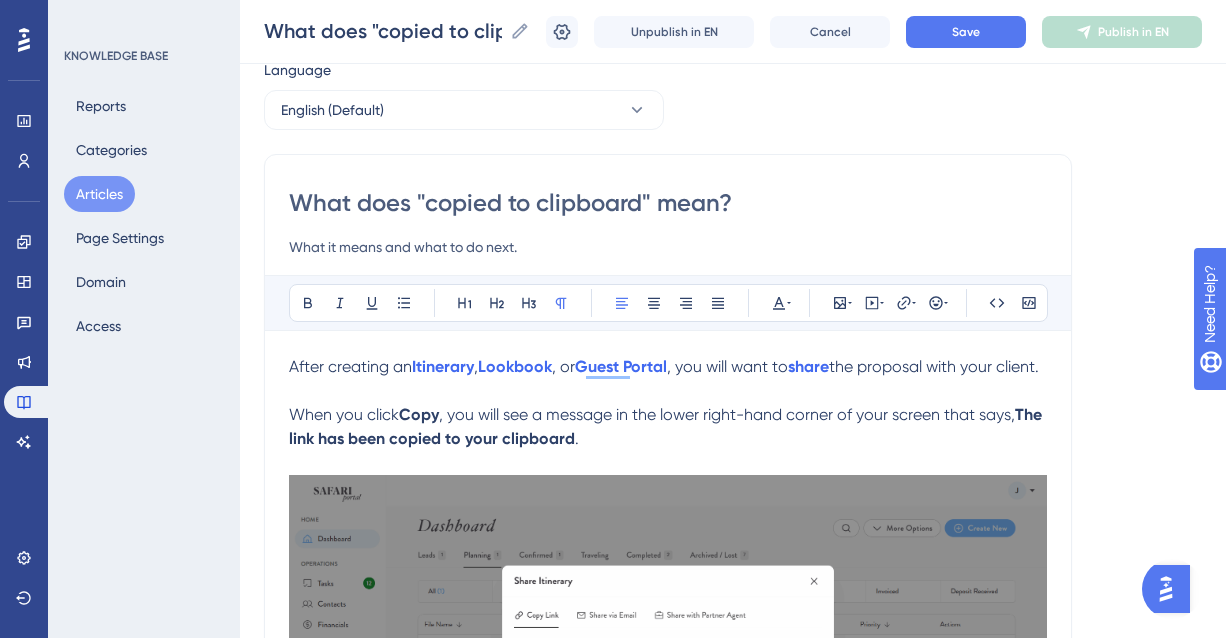 type on "What does "copied to clipboard" mean?" 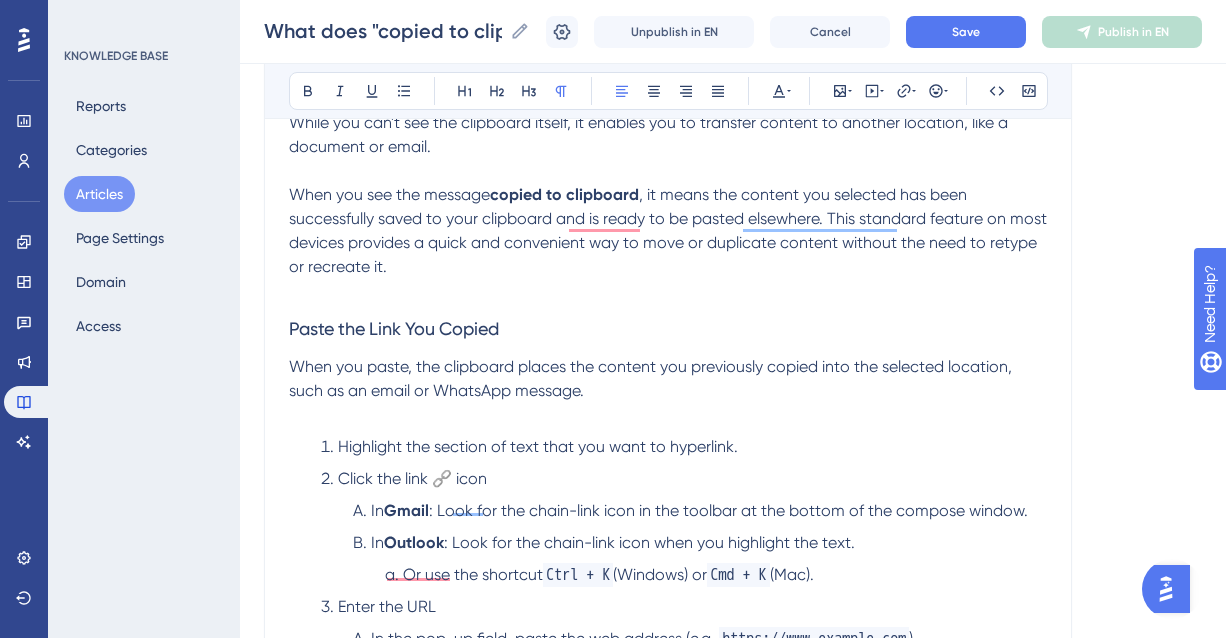 scroll, scrollTop: 886, scrollLeft: 0, axis: vertical 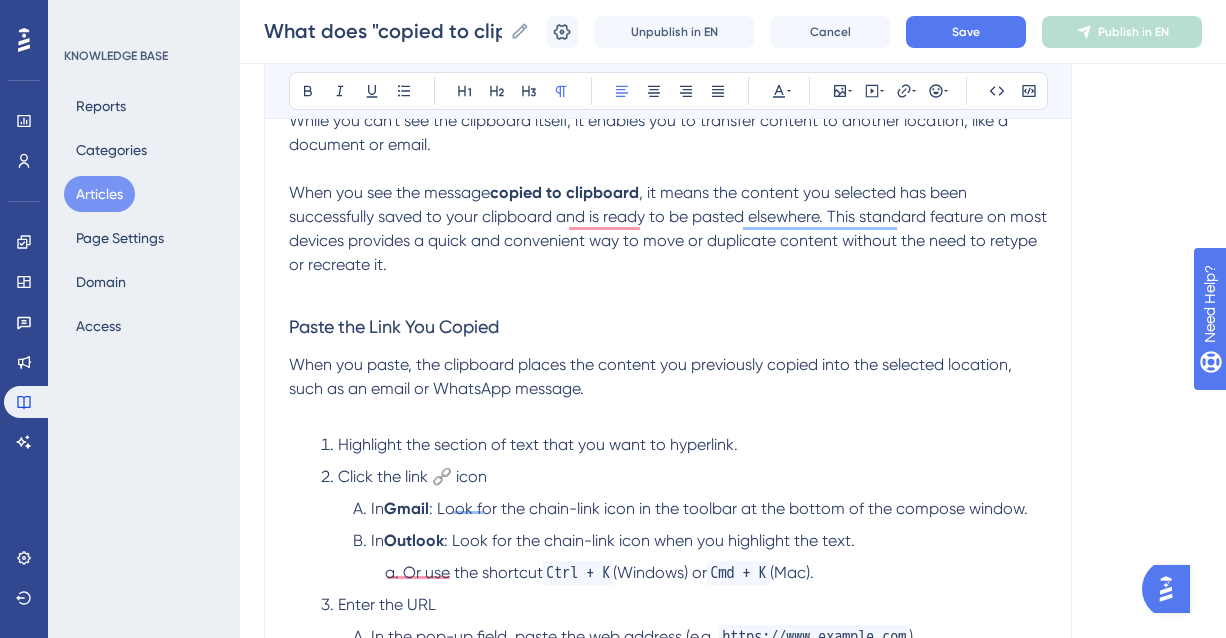 type on "What does "copied to clipboard" mean?" 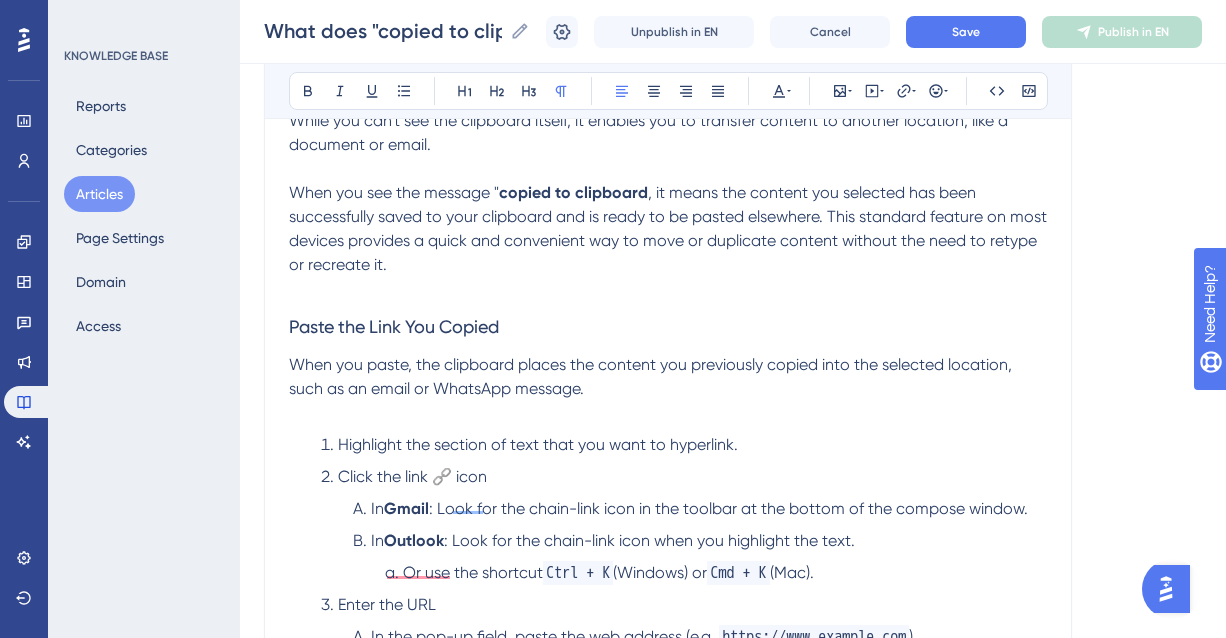 click on ", it means the content you selected has been successfully saved to your clipboard and is ready to be pasted elsewhere. This standard feature on most devices provides a quick and convenient way to move or duplicate content without the need to retype or recreate it." at bounding box center (670, 228) 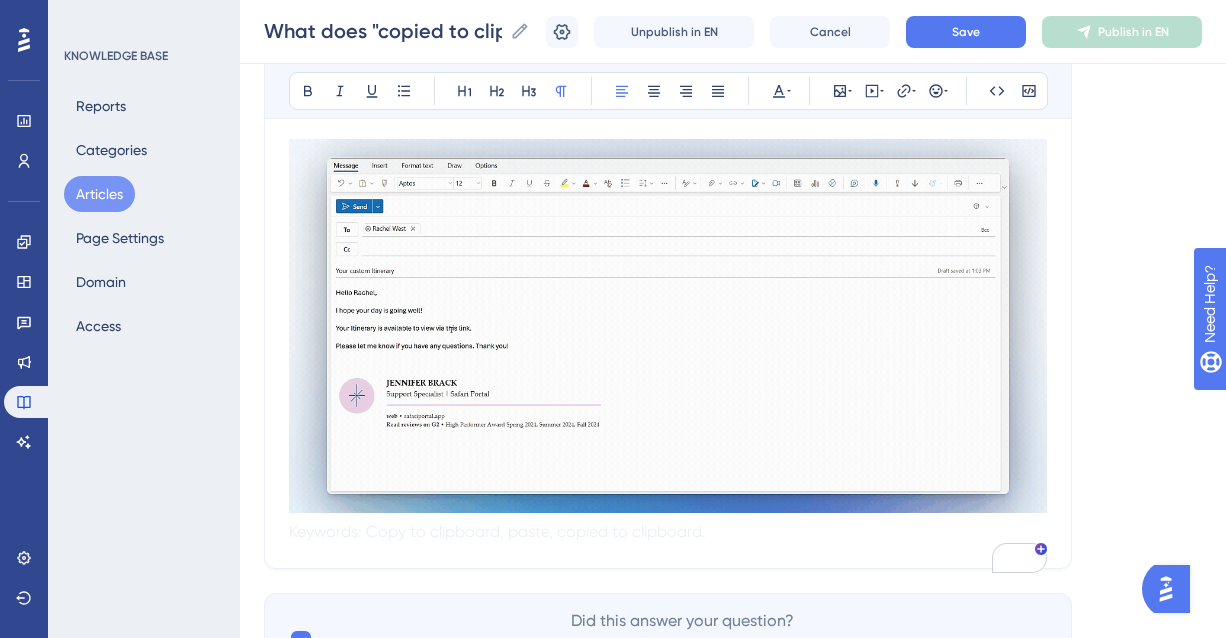 scroll, scrollTop: 1583, scrollLeft: 0, axis: vertical 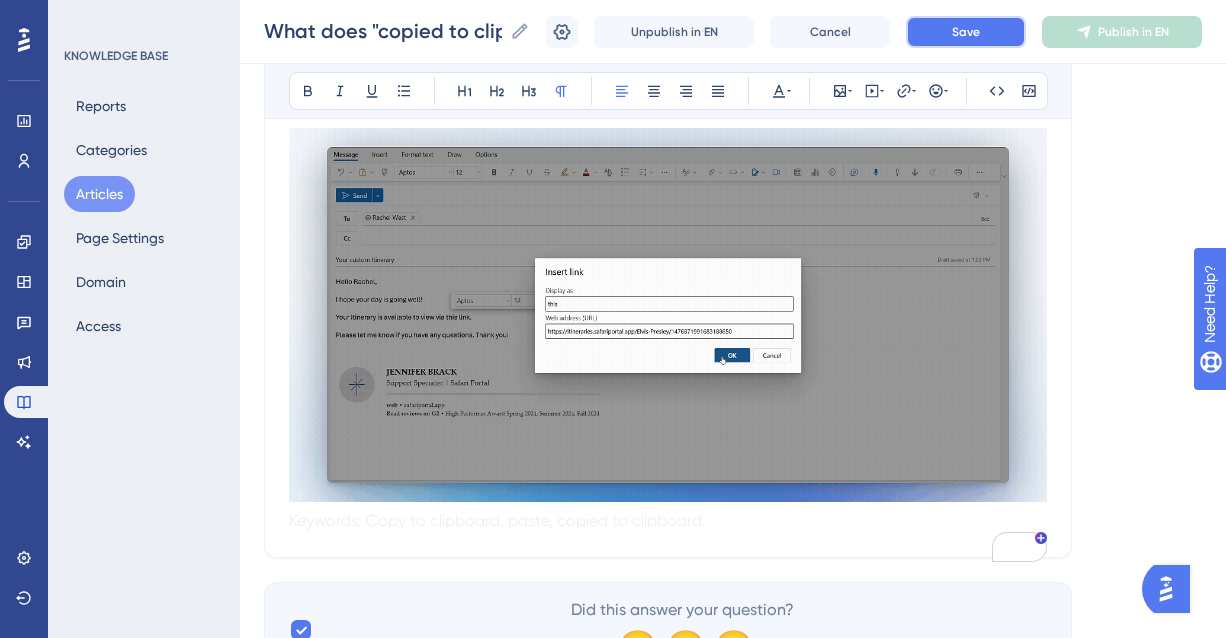 click on "Save" at bounding box center (966, 32) 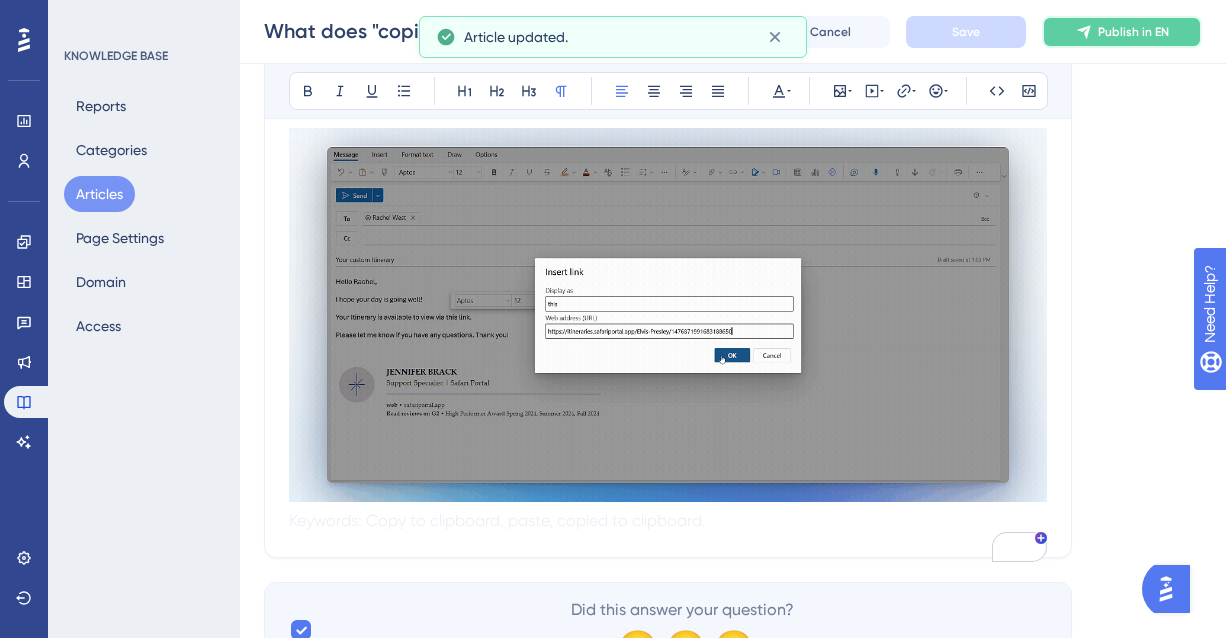 click on "Publish in EN" at bounding box center (1133, 32) 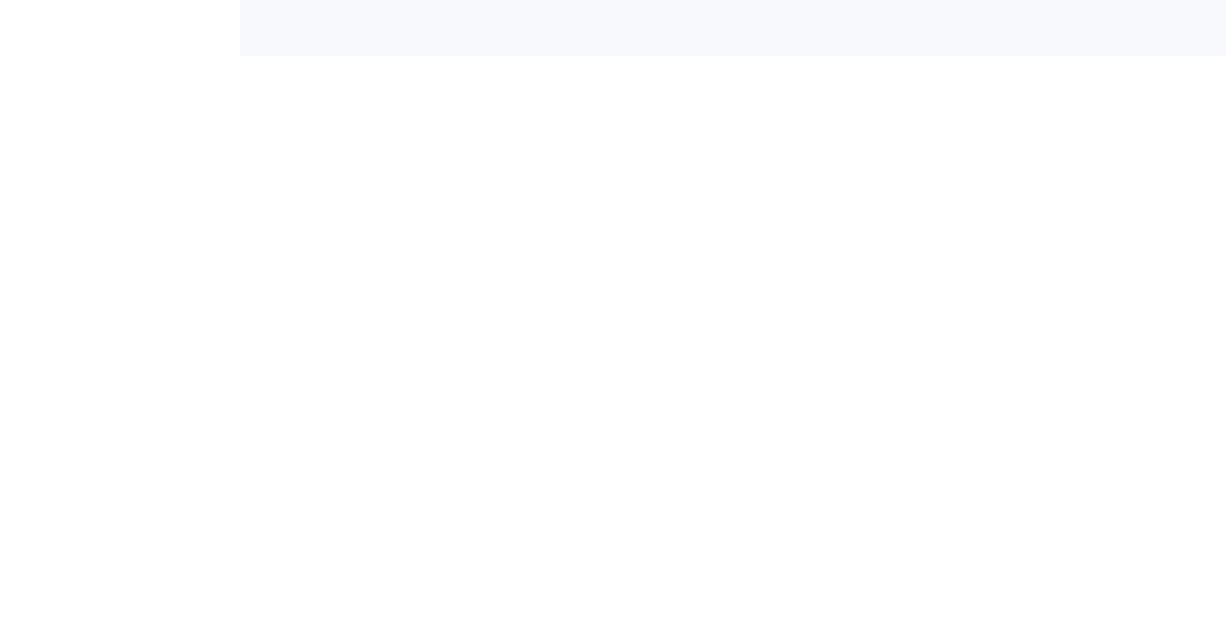 scroll, scrollTop: 0, scrollLeft: 0, axis: both 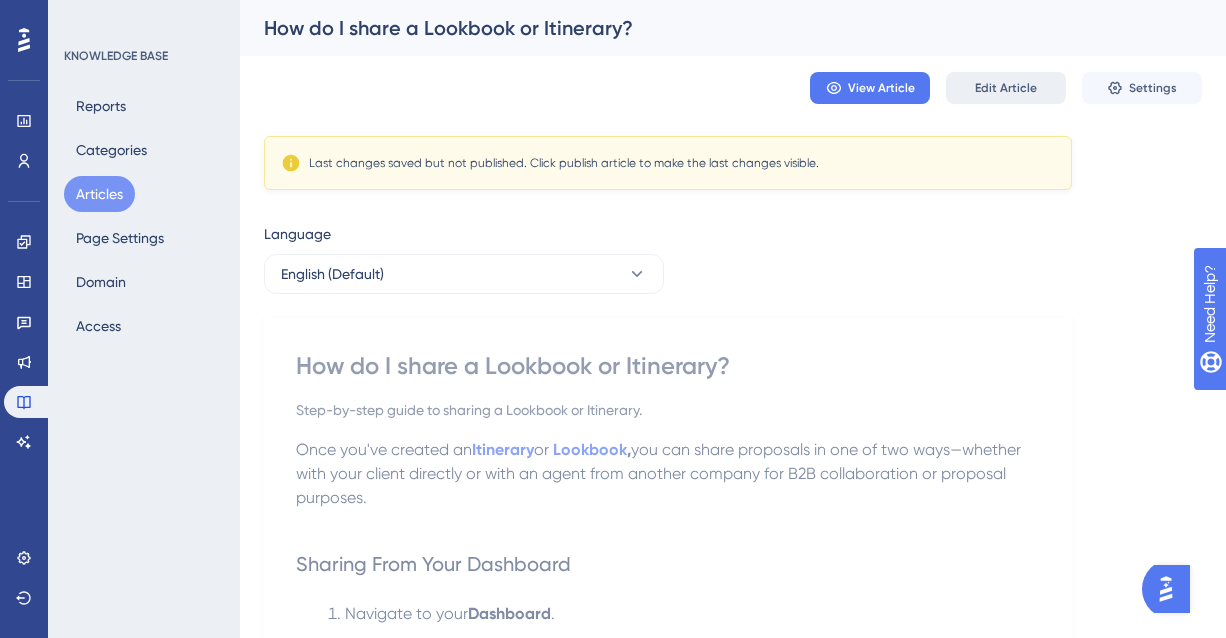 click on "Edit Article" at bounding box center (1006, 88) 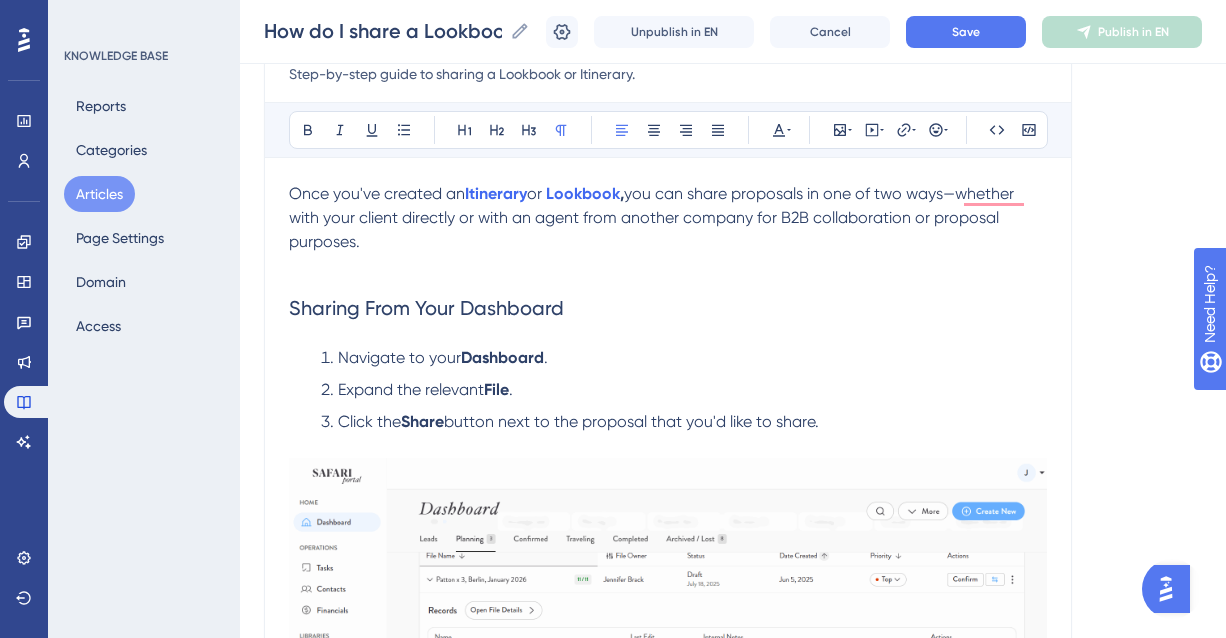 scroll, scrollTop: 245, scrollLeft: 0, axis: vertical 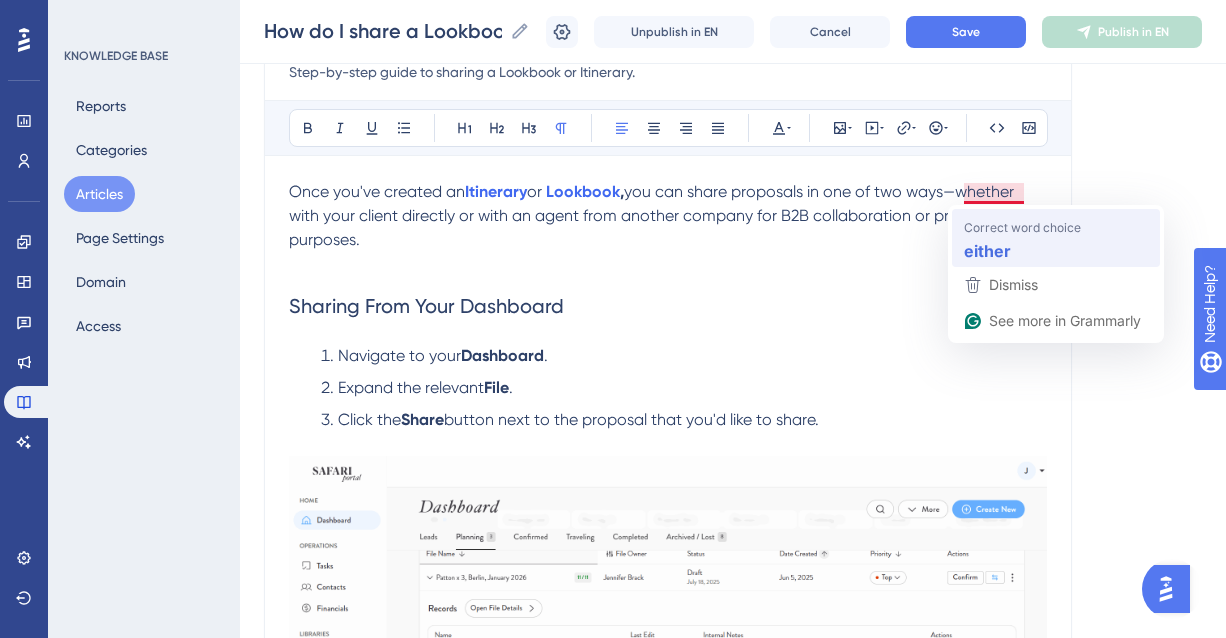 type 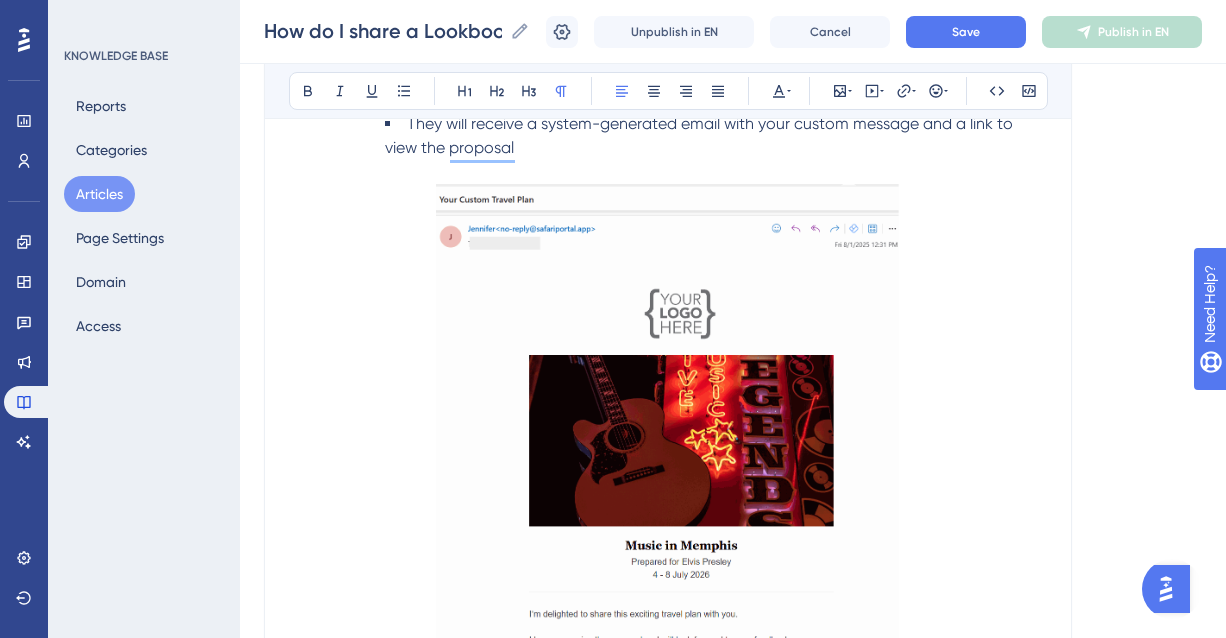scroll, scrollTop: 2342, scrollLeft: 0, axis: vertical 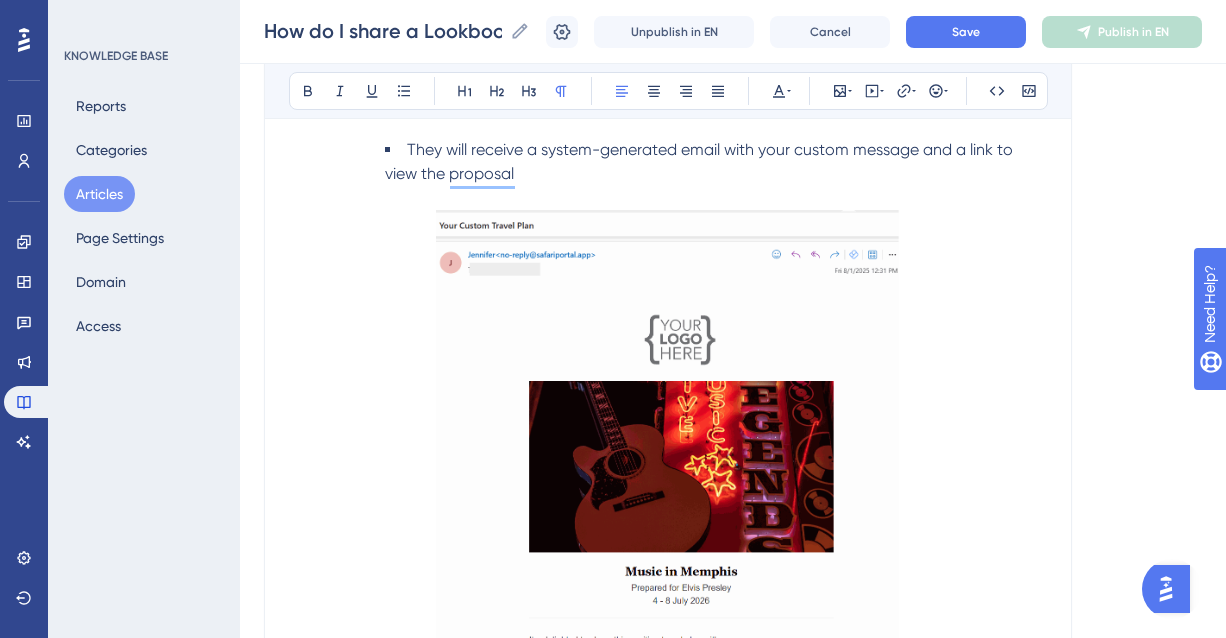 click on "They will receive a system-generated email with your custom message and a link to view the proposal" at bounding box center [701, 161] 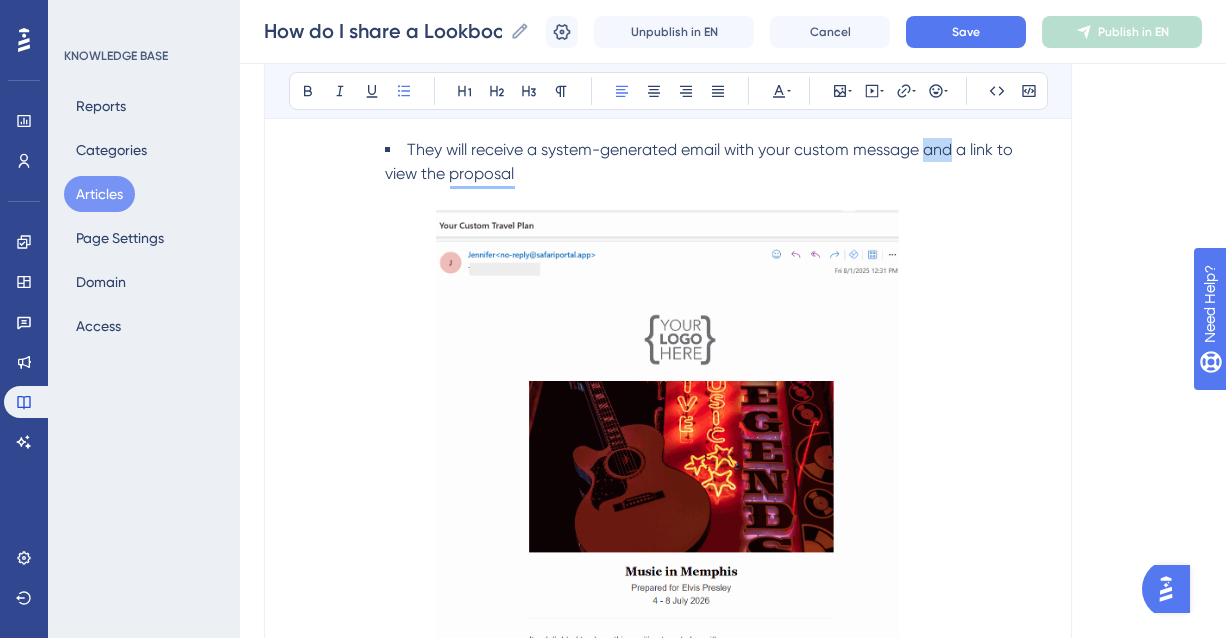 click on "They will receive a system-generated email with your custom message and a link to view the proposal" at bounding box center (701, 161) 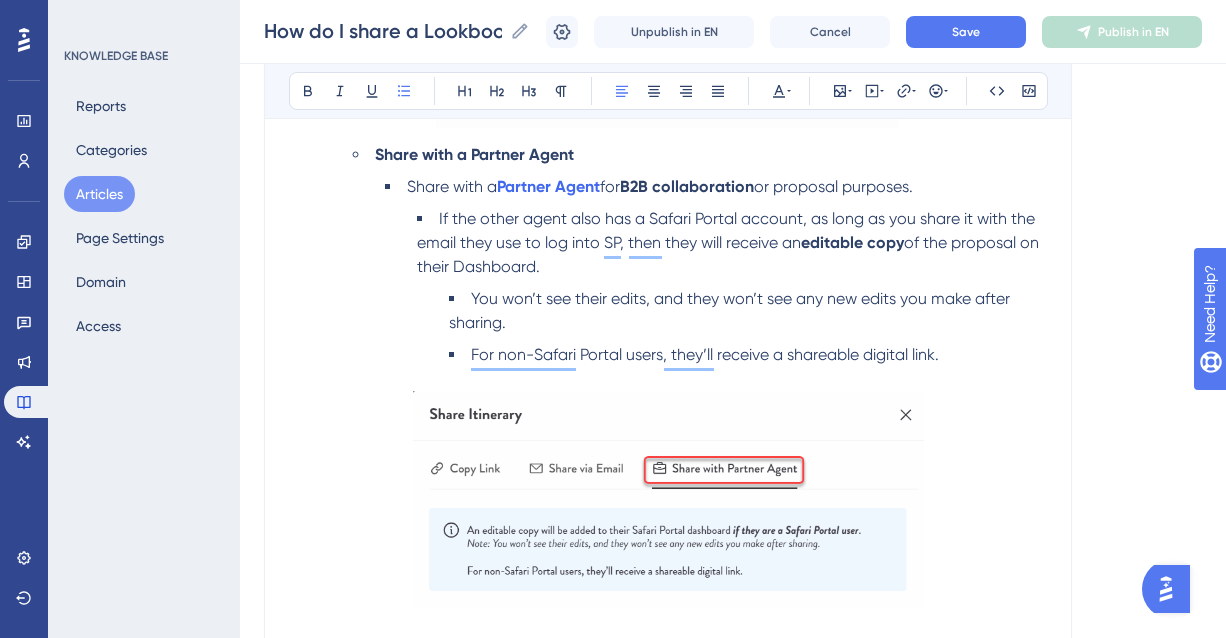 scroll, scrollTop: 3040, scrollLeft: 0, axis: vertical 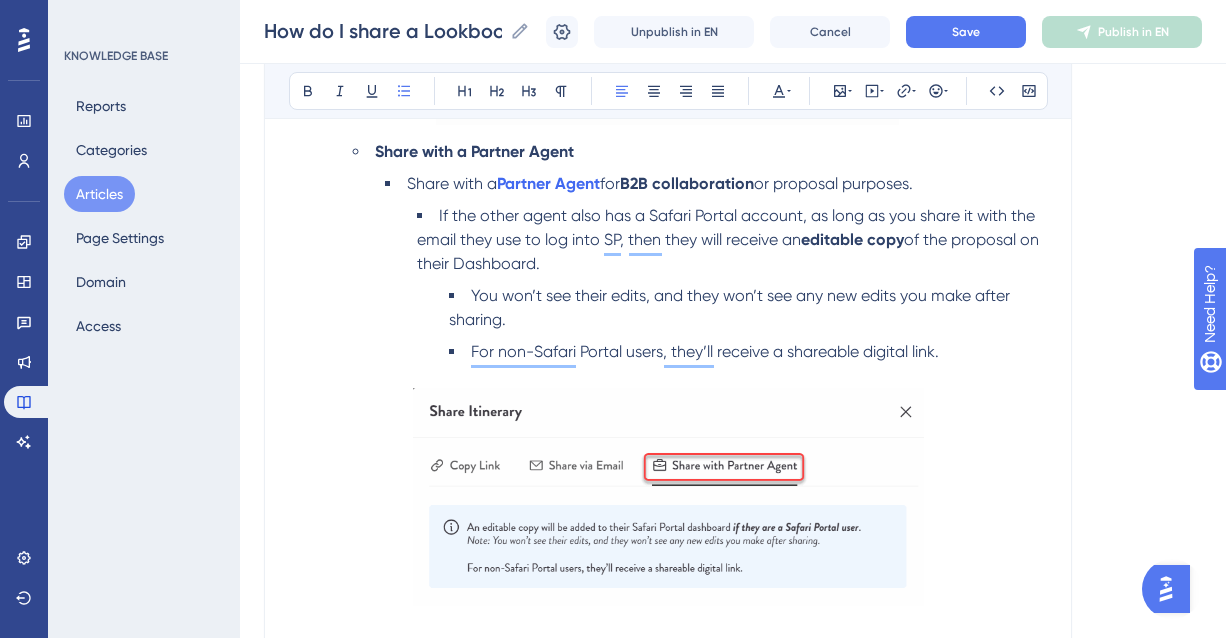 click on "If the other agent also has a Safari Portal account, as long as you share it with the email they use to log into SP, then they will receive an" at bounding box center (728, 227) 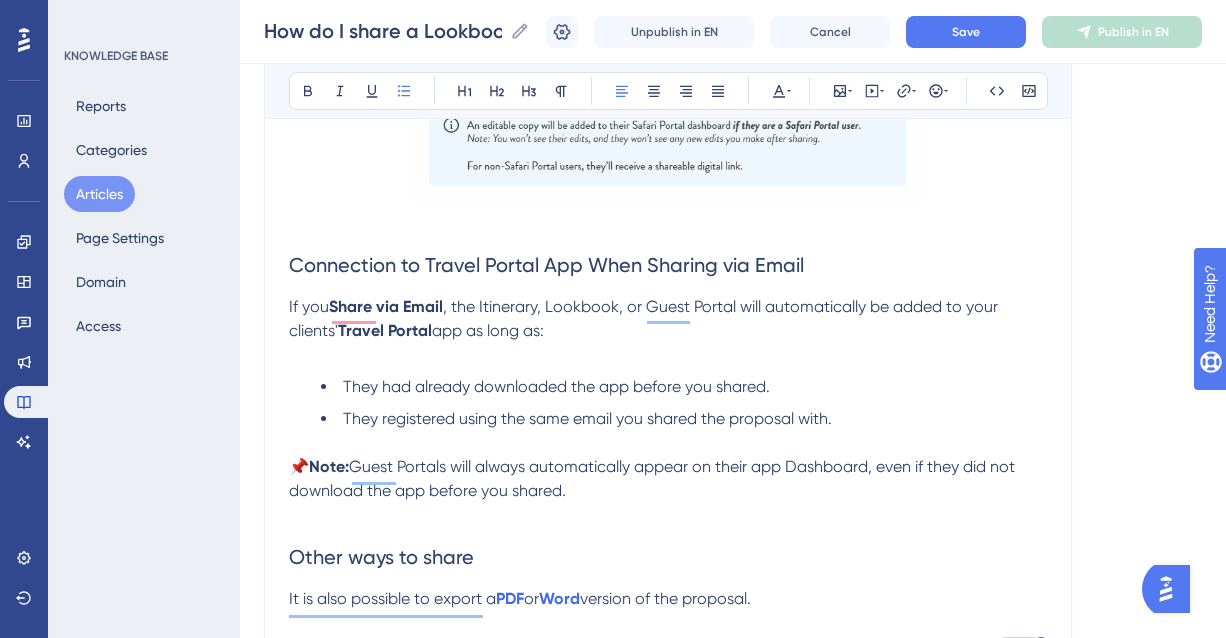 scroll, scrollTop: 3443, scrollLeft: 0, axis: vertical 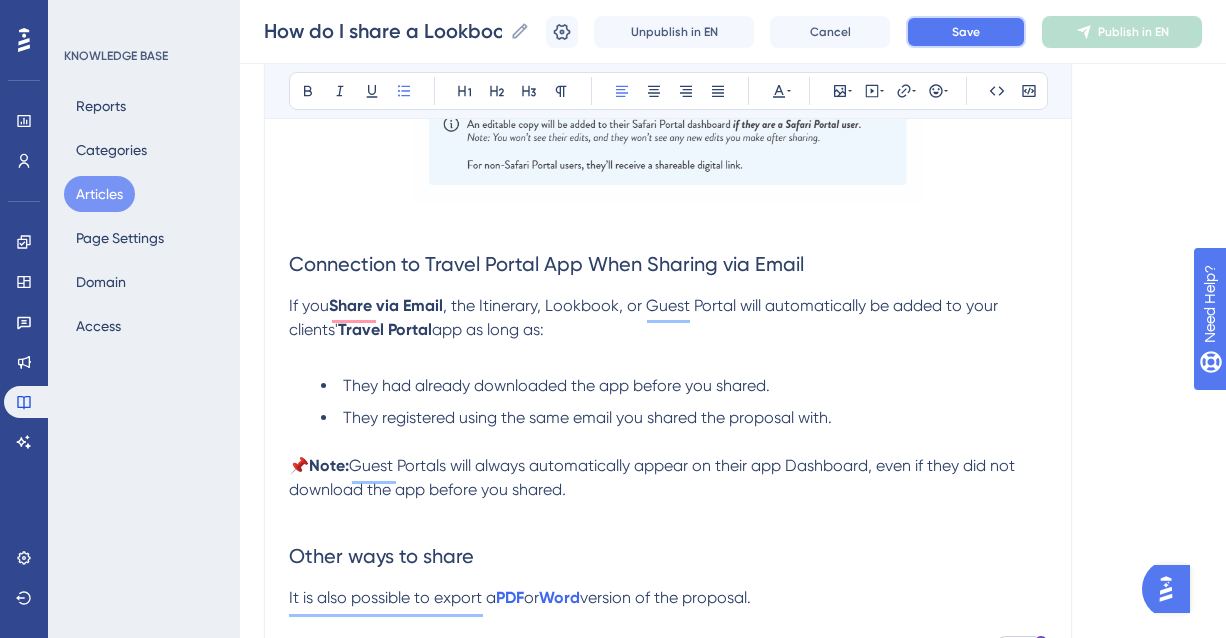 click on "Save" at bounding box center [966, 32] 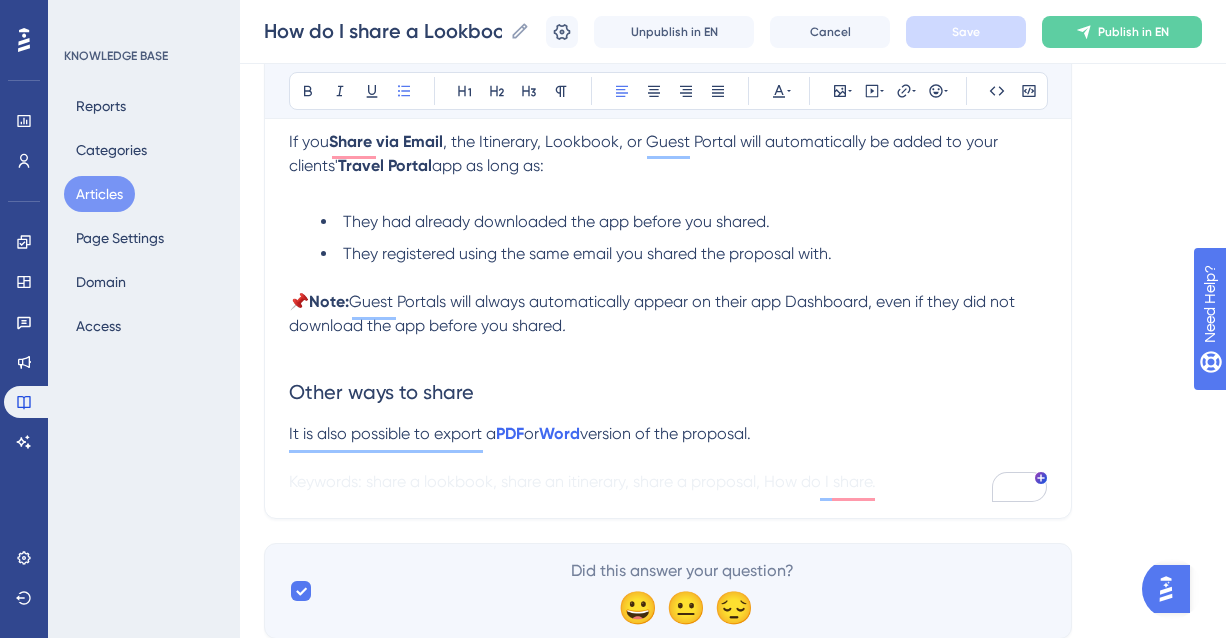 scroll, scrollTop: 3617, scrollLeft: 0, axis: vertical 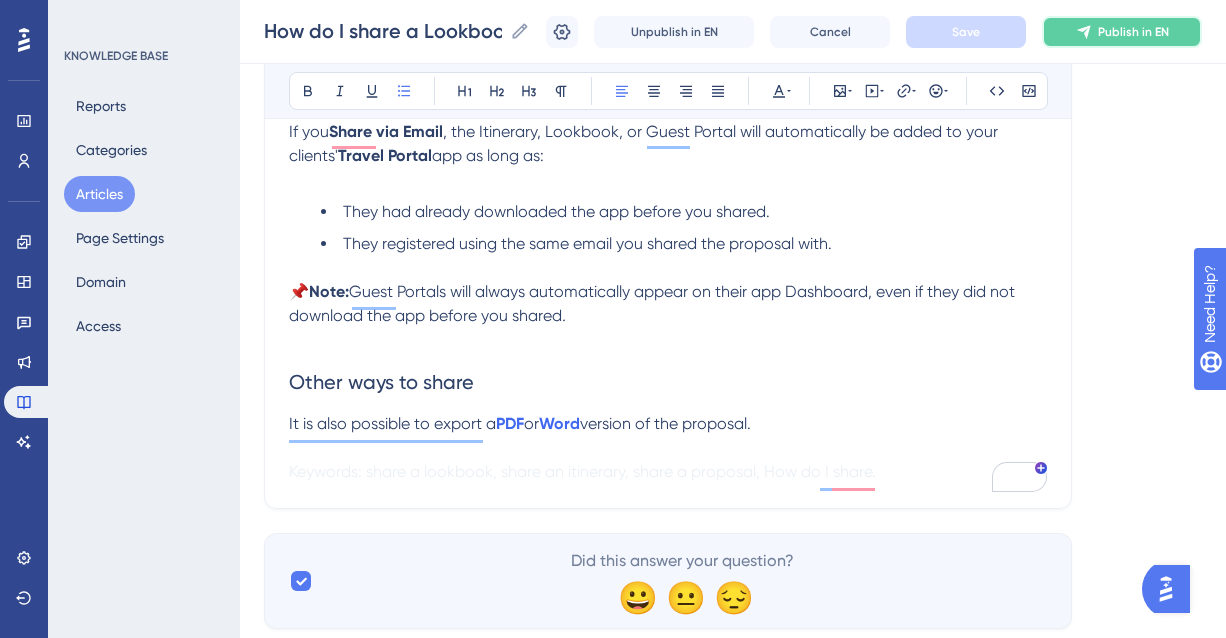 click 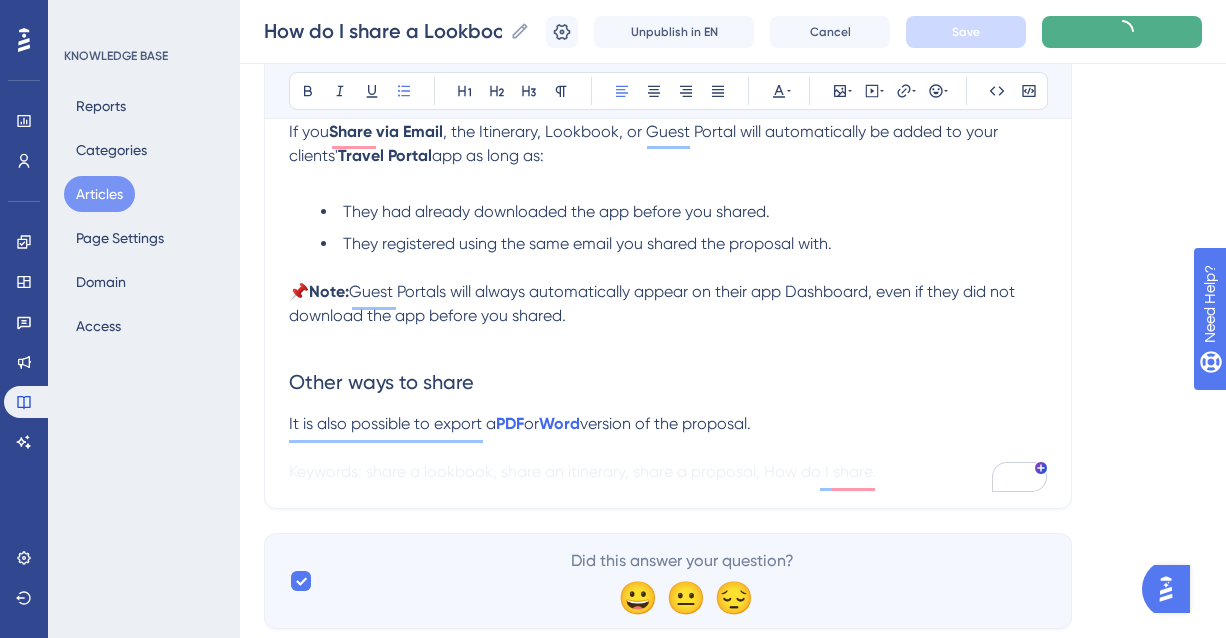 scroll, scrollTop: 3608, scrollLeft: 0, axis: vertical 